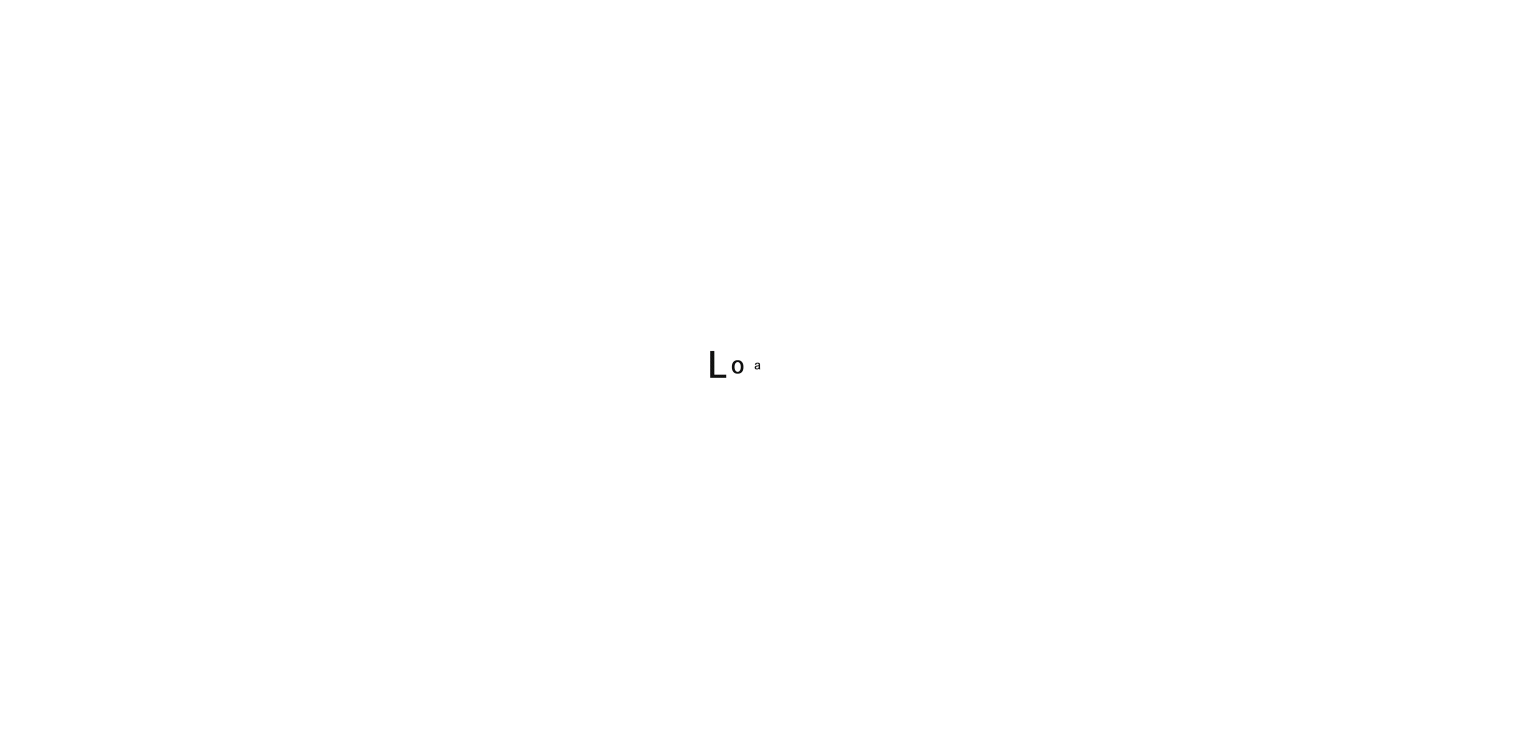 scroll, scrollTop: 0, scrollLeft: 0, axis: both 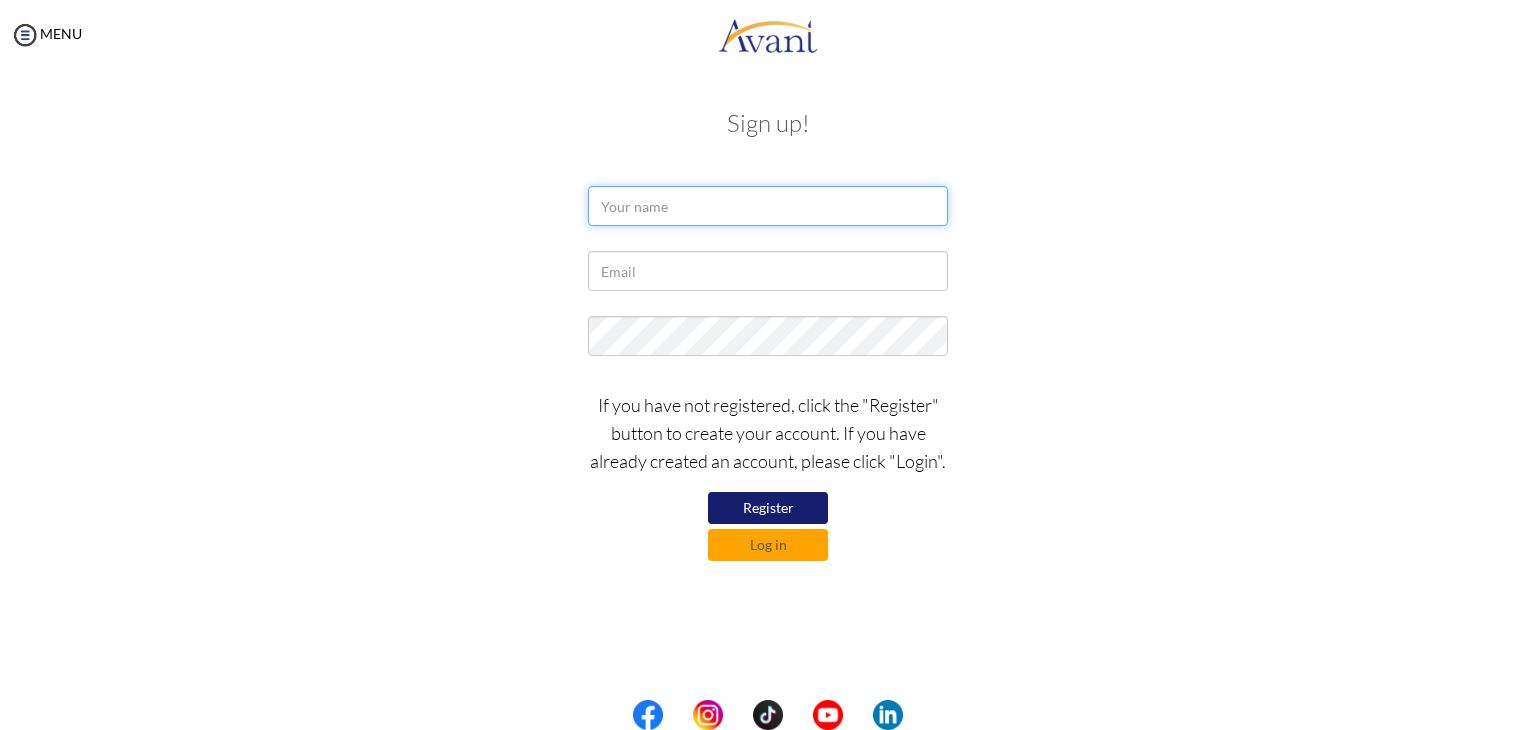 click at bounding box center (768, 206) 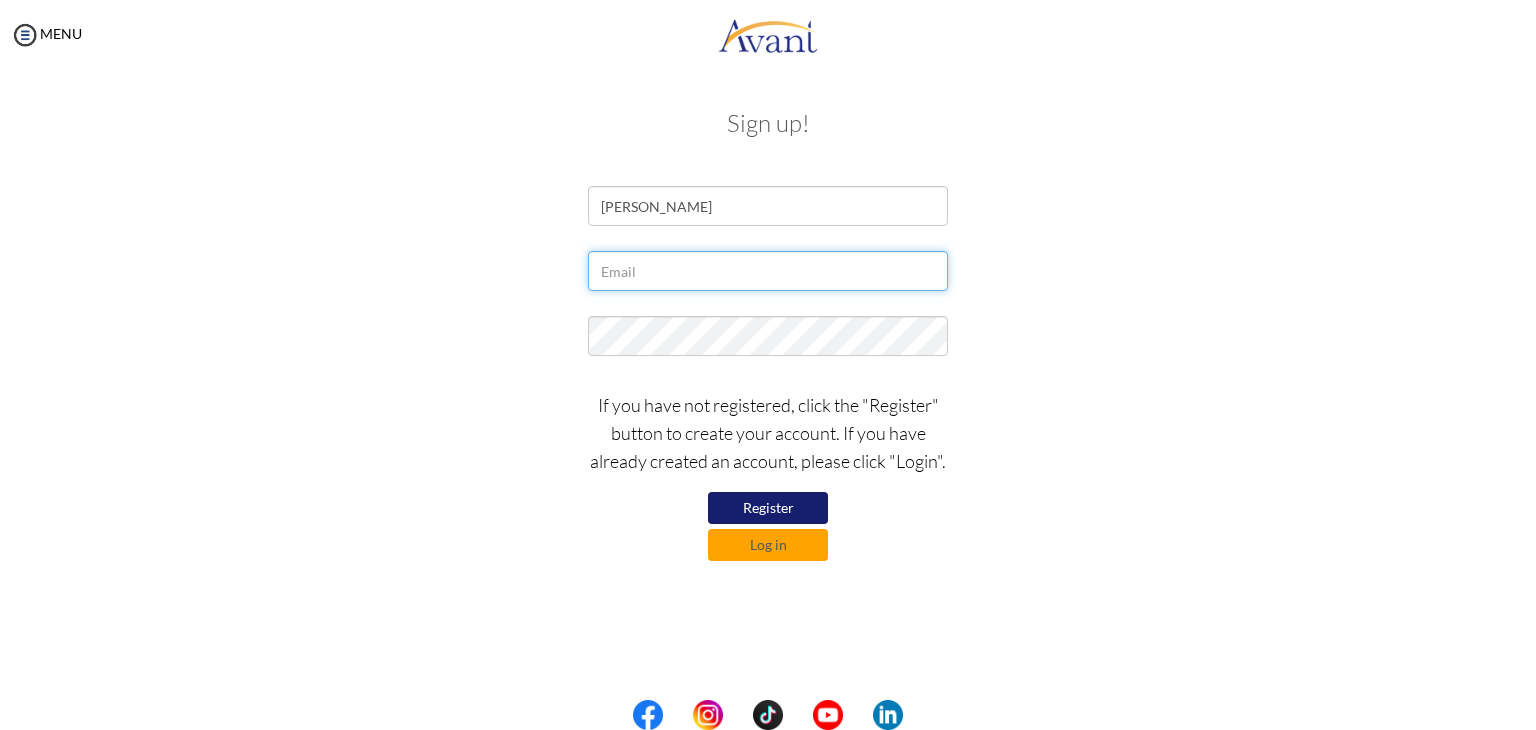 click at bounding box center [768, 271] 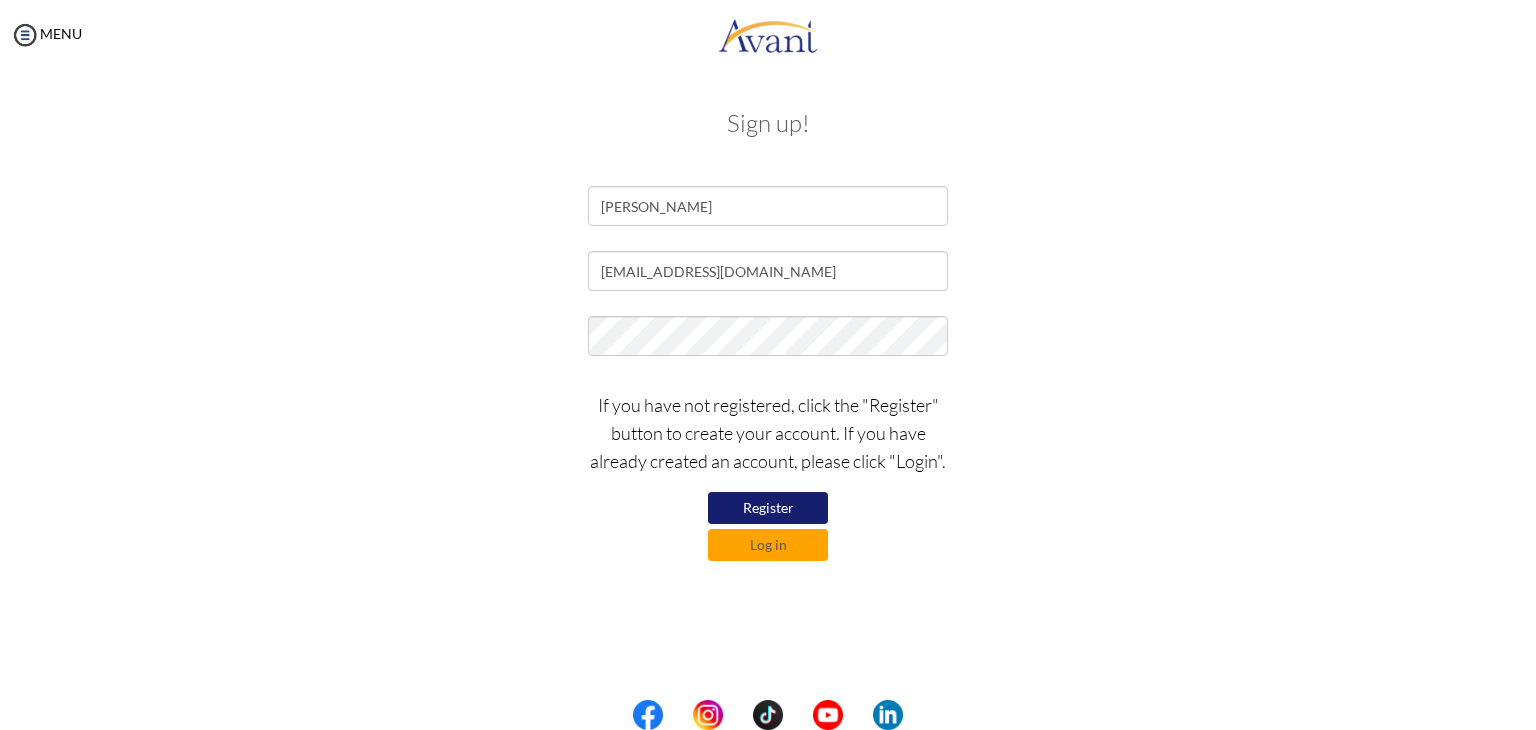 click on "If you have not registered, click the "Register" button to create your account. If you have already created an account, please click "Login".
Register
Log in" at bounding box center [768, 471] 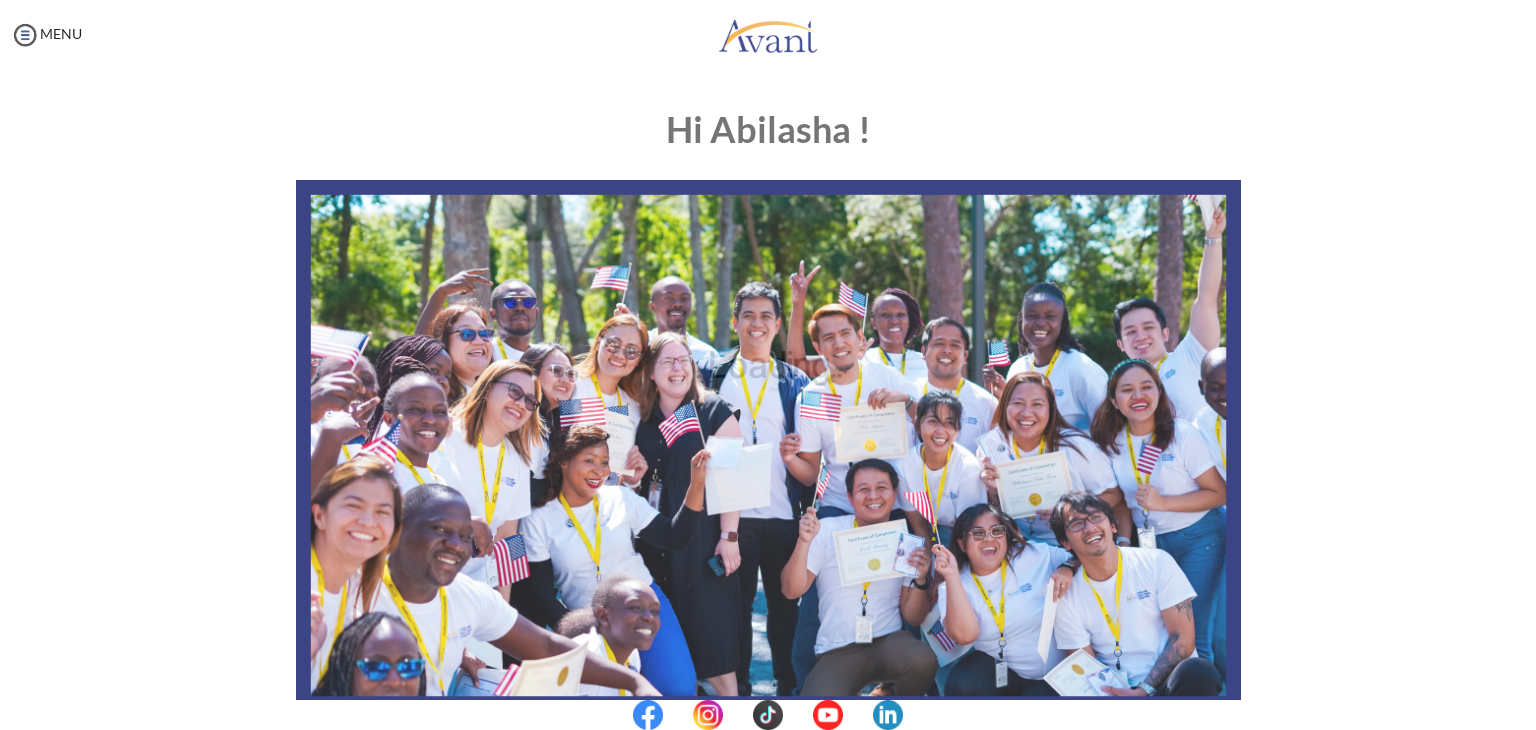 scroll, scrollTop: 0, scrollLeft: 0, axis: both 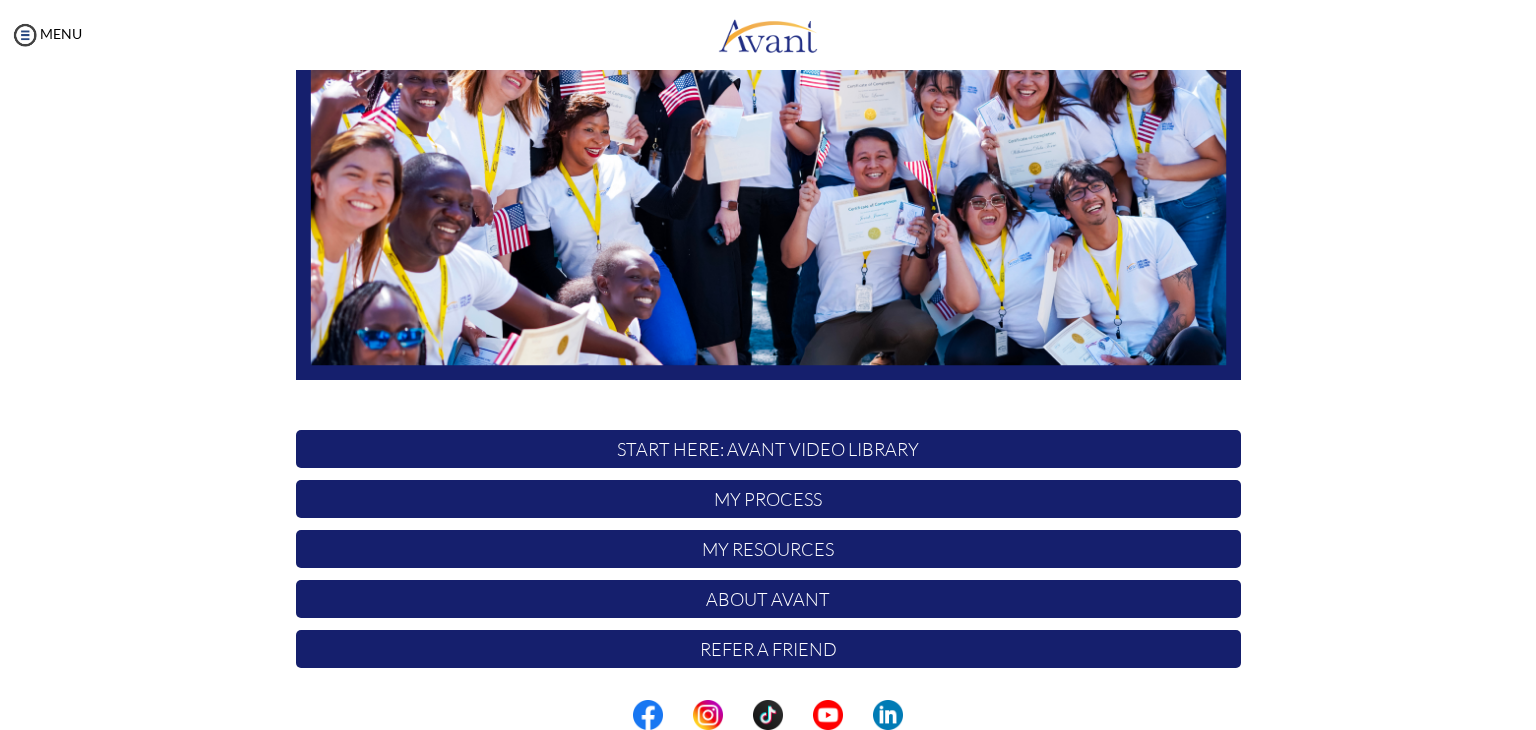 click on "My Process" at bounding box center [768, 499] 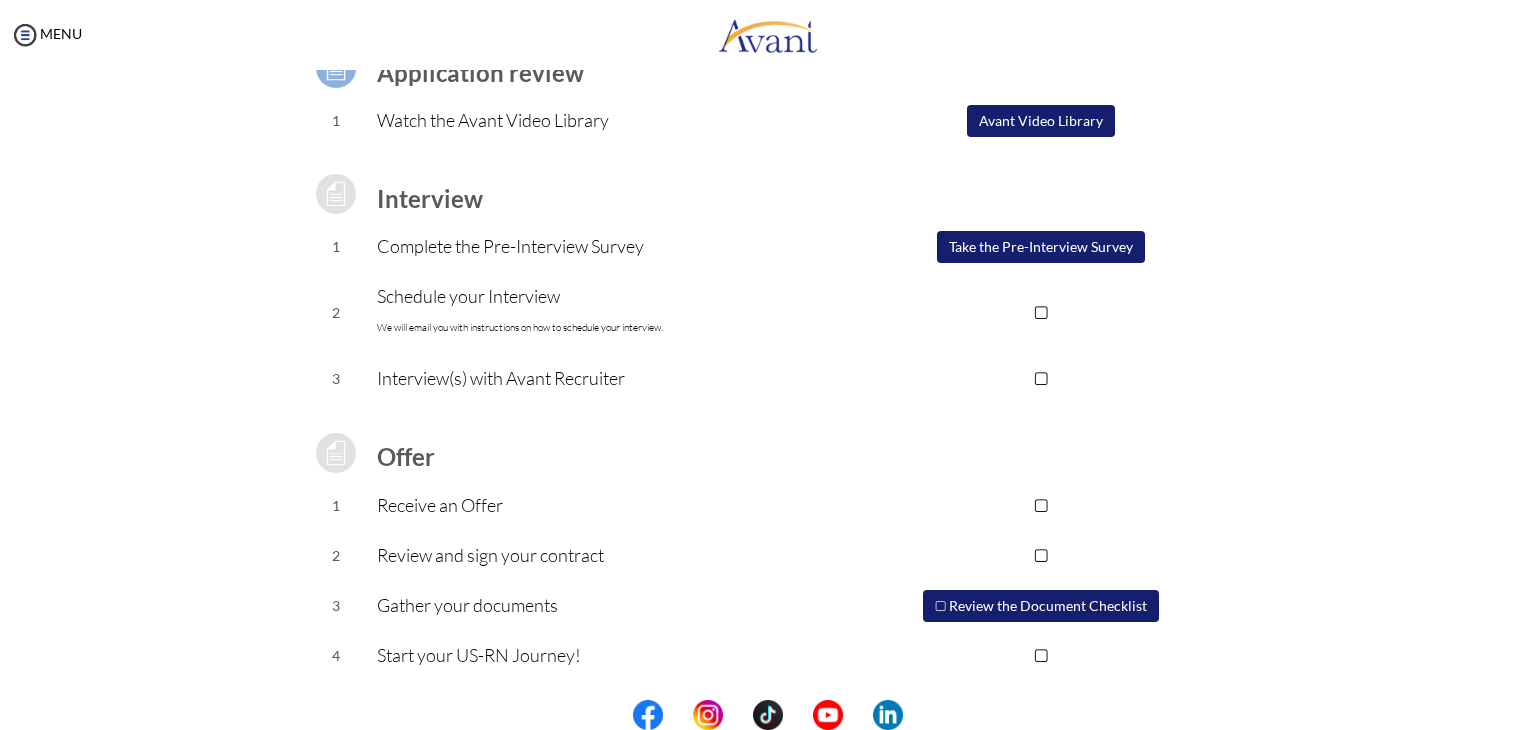 scroll, scrollTop: 0, scrollLeft: 0, axis: both 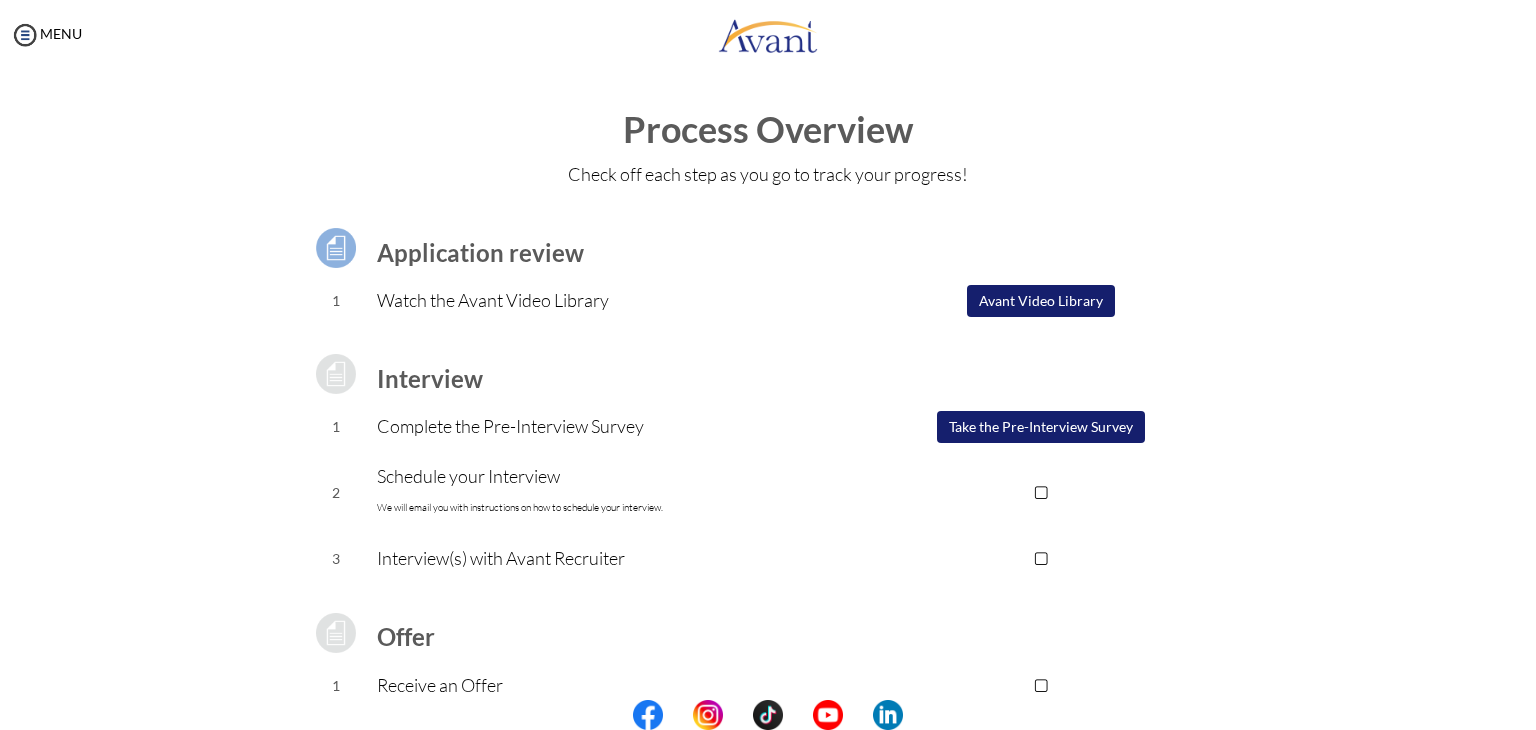 click at bounding box center (0, 0) 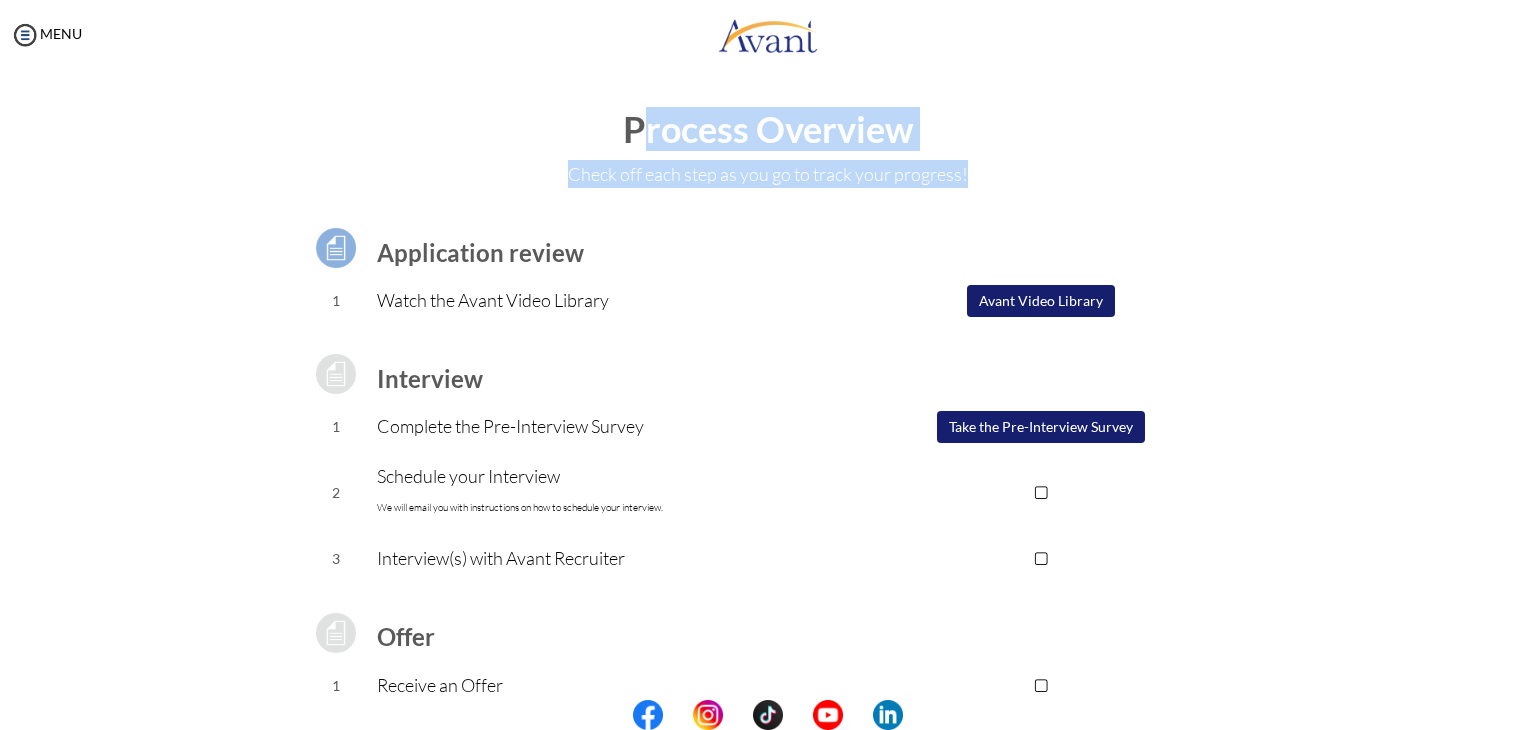 drag, startPoint x: 628, startPoint y: 128, endPoint x: 952, endPoint y: 191, distance: 330.06818 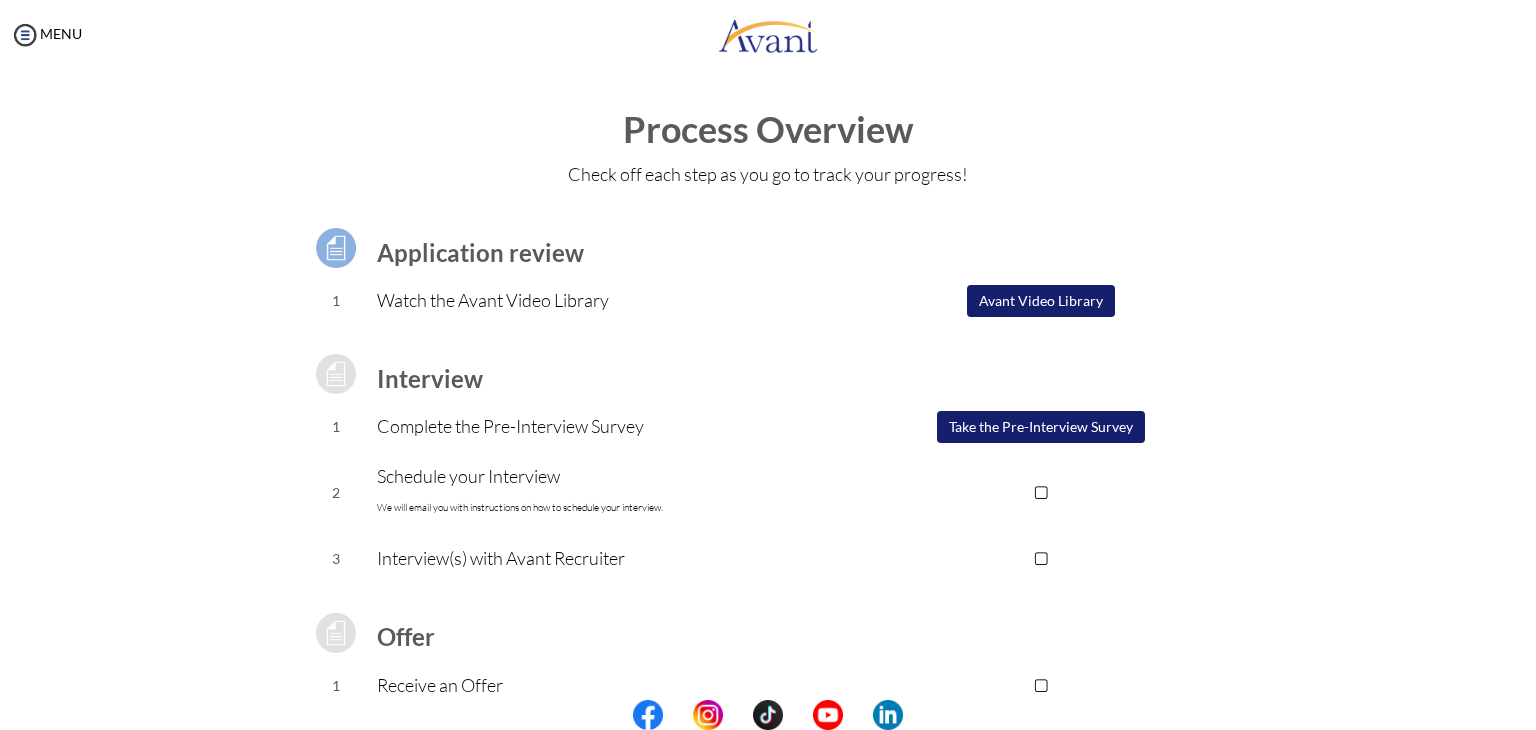 scroll, scrollTop: 180, scrollLeft: 0, axis: vertical 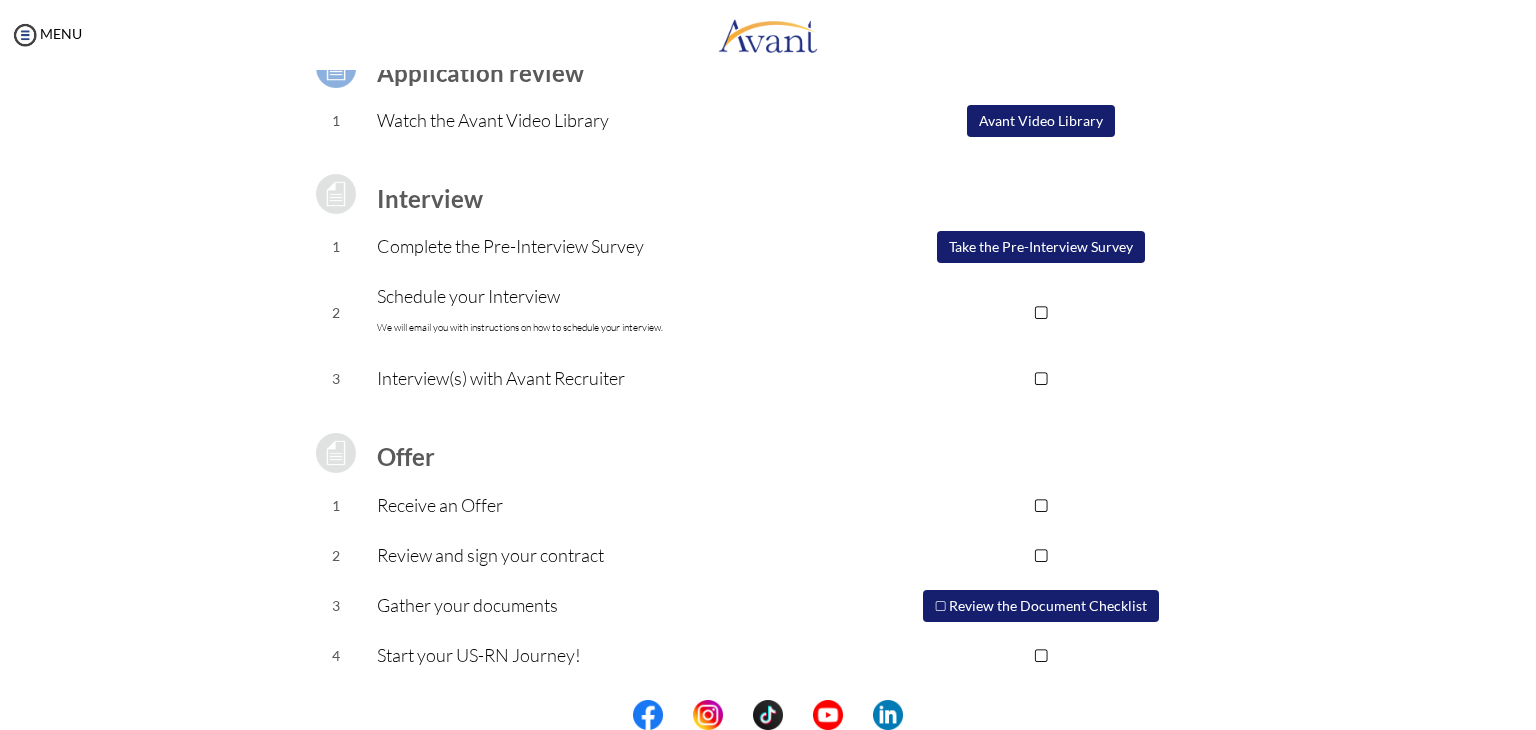 click on "Avant Video Library" at bounding box center (1041, 121) 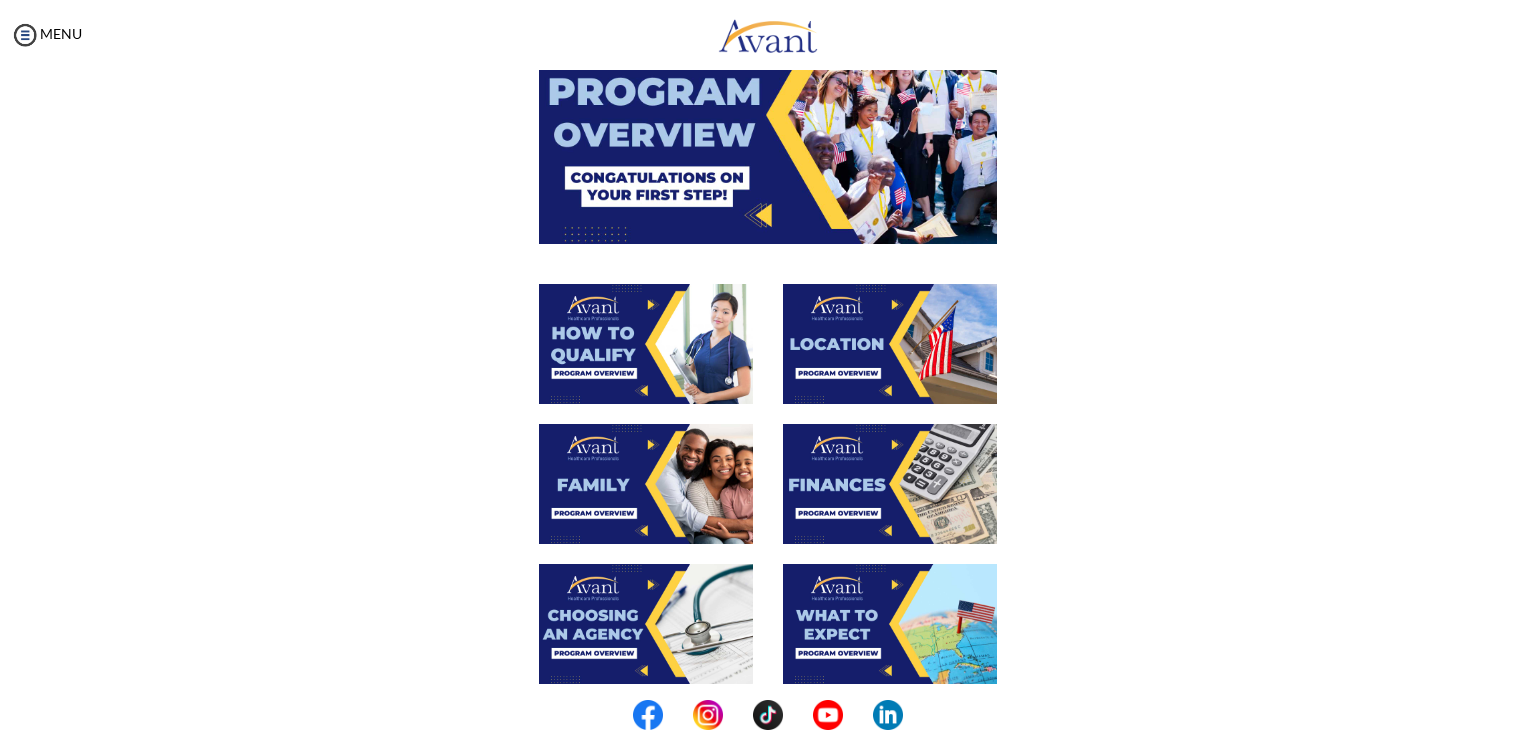 scroll, scrollTop: 237, scrollLeft: 0, axis: vertical 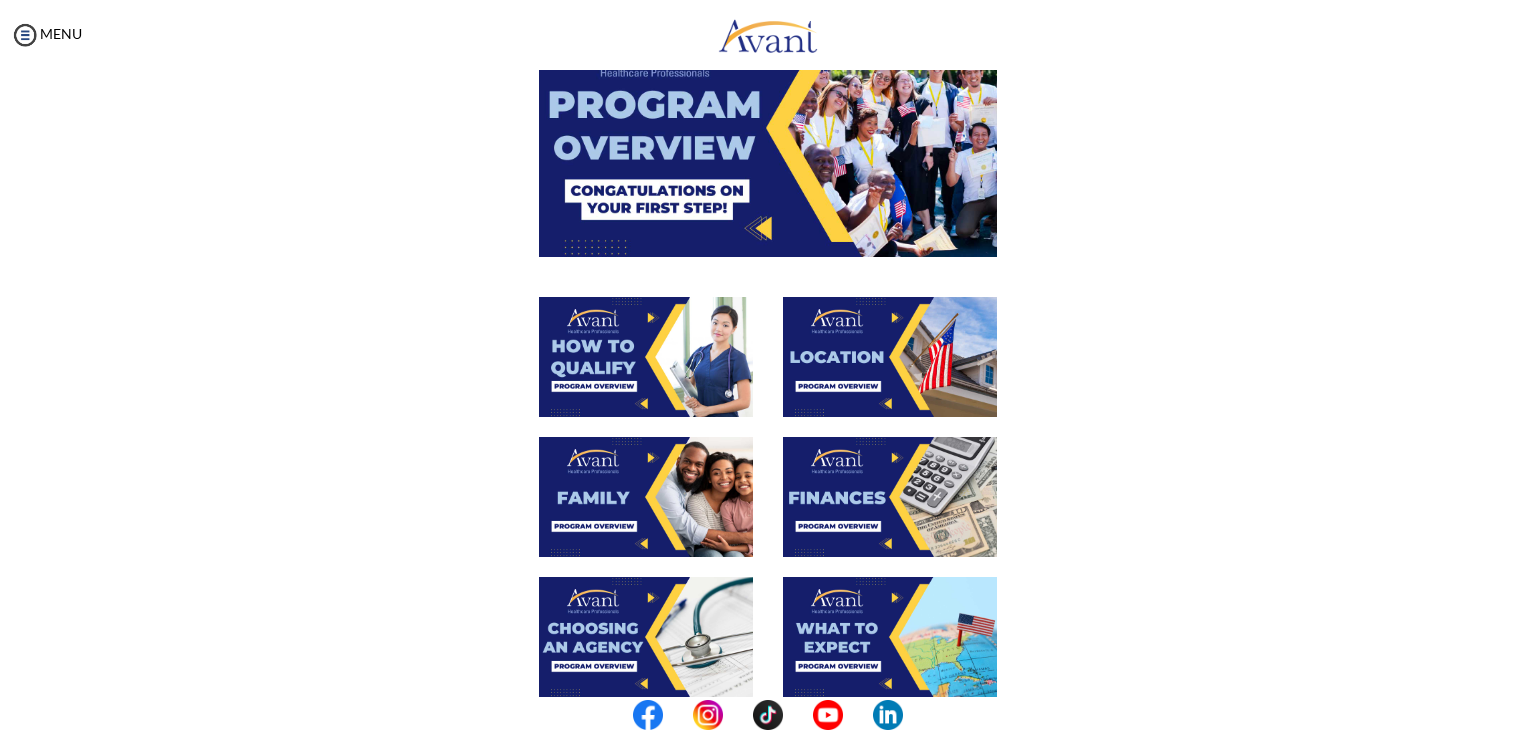click at bounding box center [646, 357] 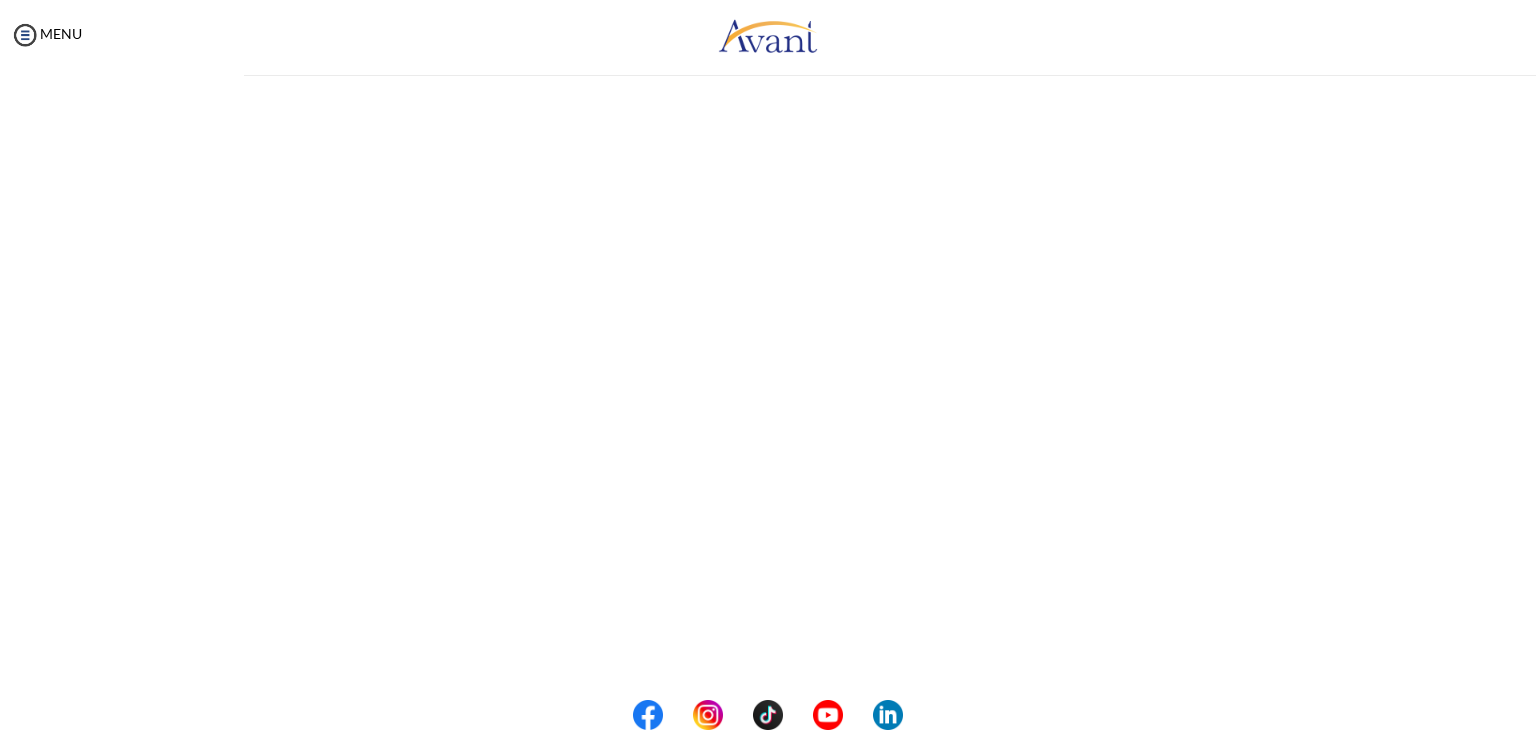 click on "My Status
What is the next step?
We would like you to watch the introductory video Begin with Avant
We would like you to watch the program video Watch Program Video
We would like you to complete English exam Take Language Test
We would like you to complete clinical assessment Take Clinical Test
We would like you to complete qualification survey Take Qualification Survey
We would like you to watch expectations video Watch Expectations Video
You will be contacted by recruiter to schedule a call.
Your application is being reviewed. Please check your email regularly.
Process Overview
Check off each step as you go to track your progress!
Application review
1 Watch the Avant Video Library ▢ Avant Video Library
Interview
1 Complete the Pre-Interview Survey ▢
2 ▢" at bounding box center (768, 435) 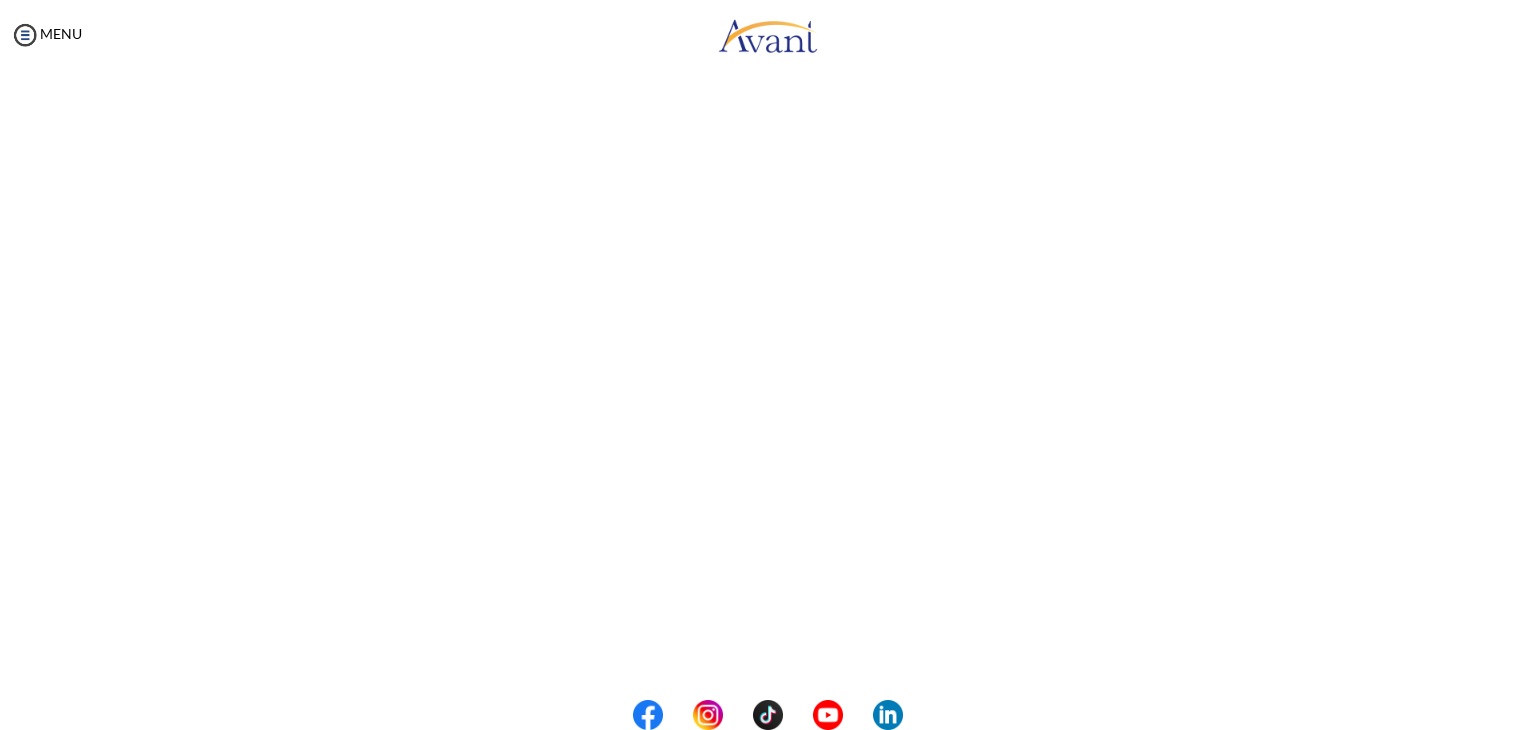 scroll, scrollTop: 253, scrollLeft: 0, axis: vertical 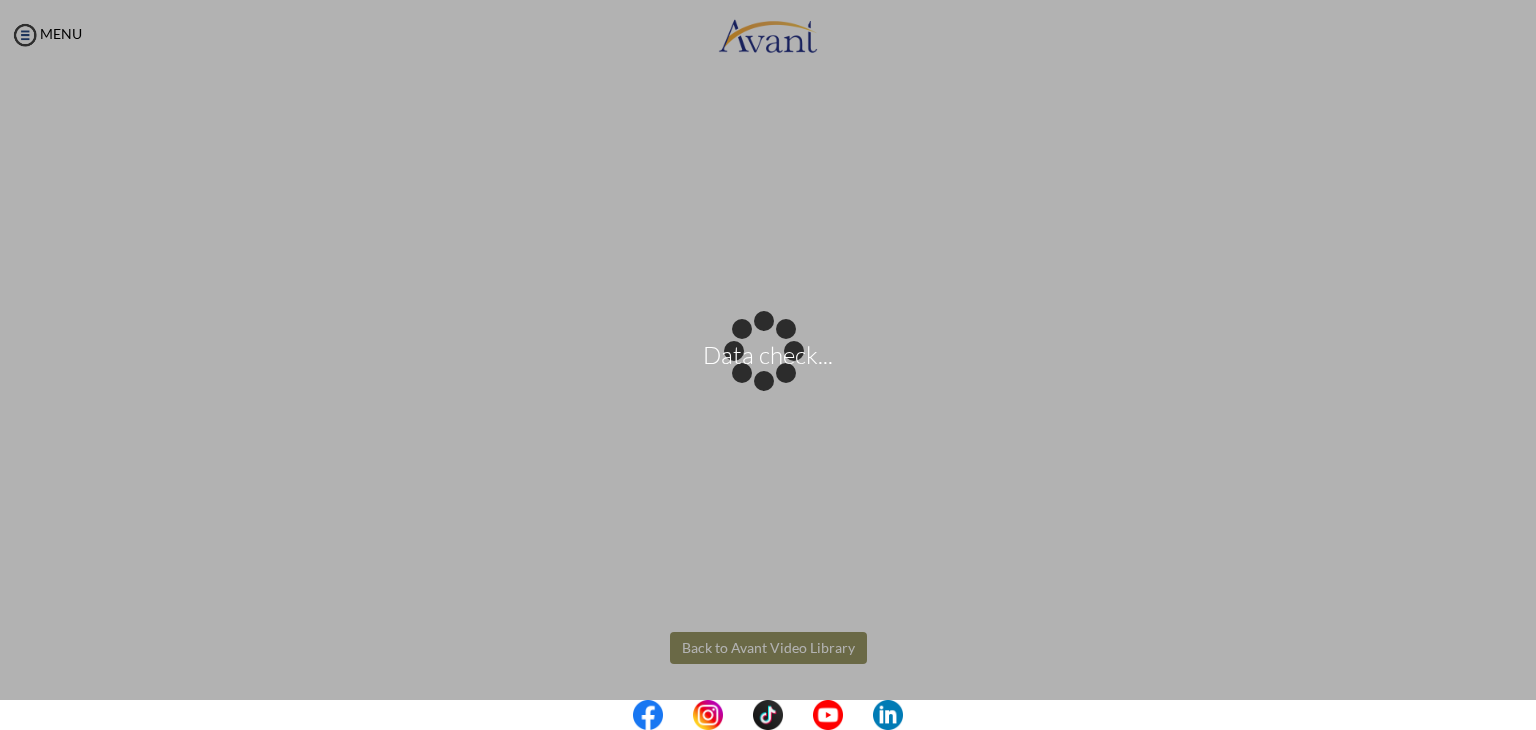 click on "Data check...
Maintenance break. Please come back in 2 hours.
MENU
My Status
What is the next step?
We would like you to watch the introductory video Begin with Avant
We would like you to watch the program video Watch Program Video
We would like you to complete English exam Take Language Test
We would like you to complete clinical assessment Take Clinical Test
We would like you to complete qualification survey Take Qualification Survey
We would like you to watch expectations video Watch Expectations Video
You will be contacted by recruiter to schedule a call.
Your application is being reviewed. Please check your email regularly.
Process Overview
Check off each step as you go to track your progress!" at bounding box center [768, 365] 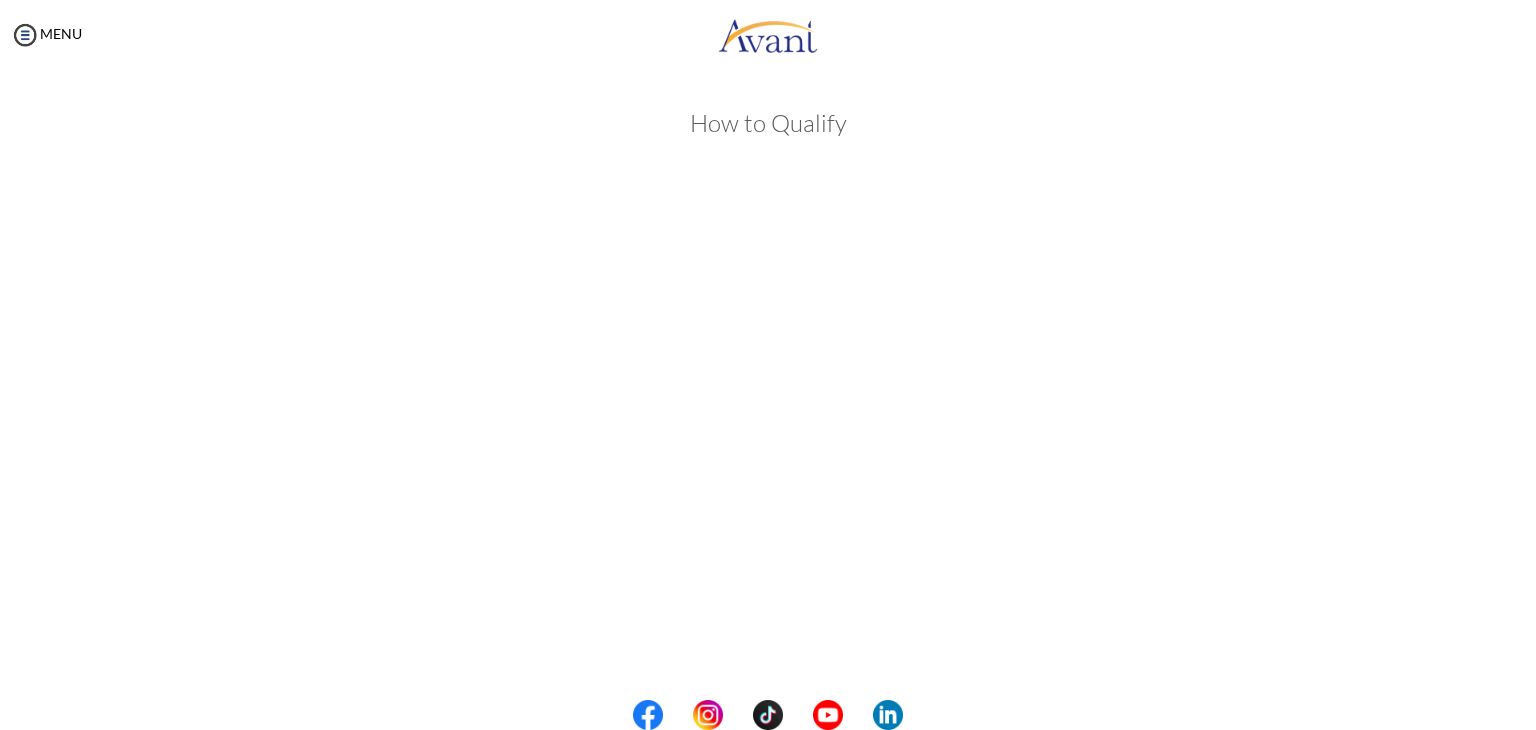 scroll, scrollTop: 253, scrollLeft: 0, axis: vertical 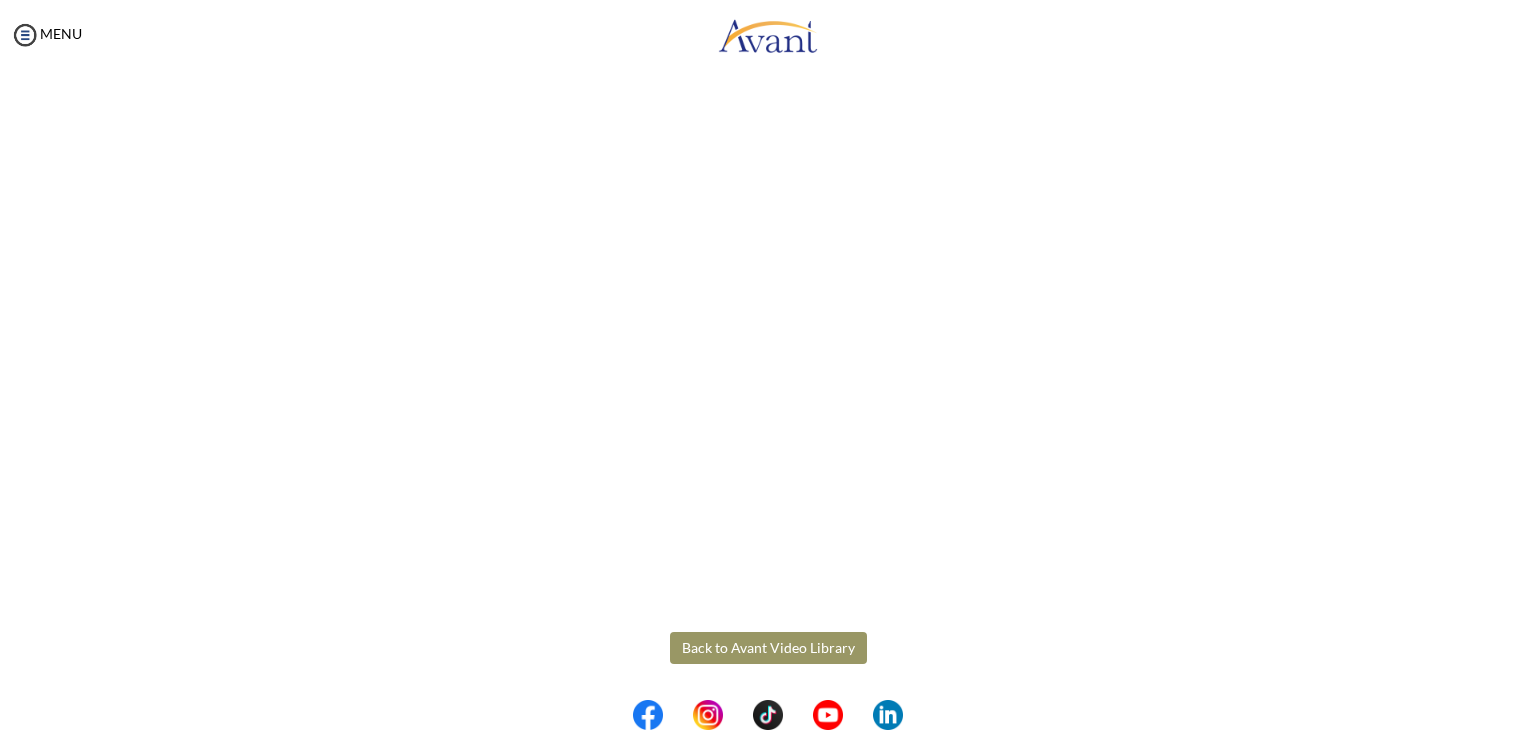 click on "Back to Avant Video Library" at bounding box center (768, 648) 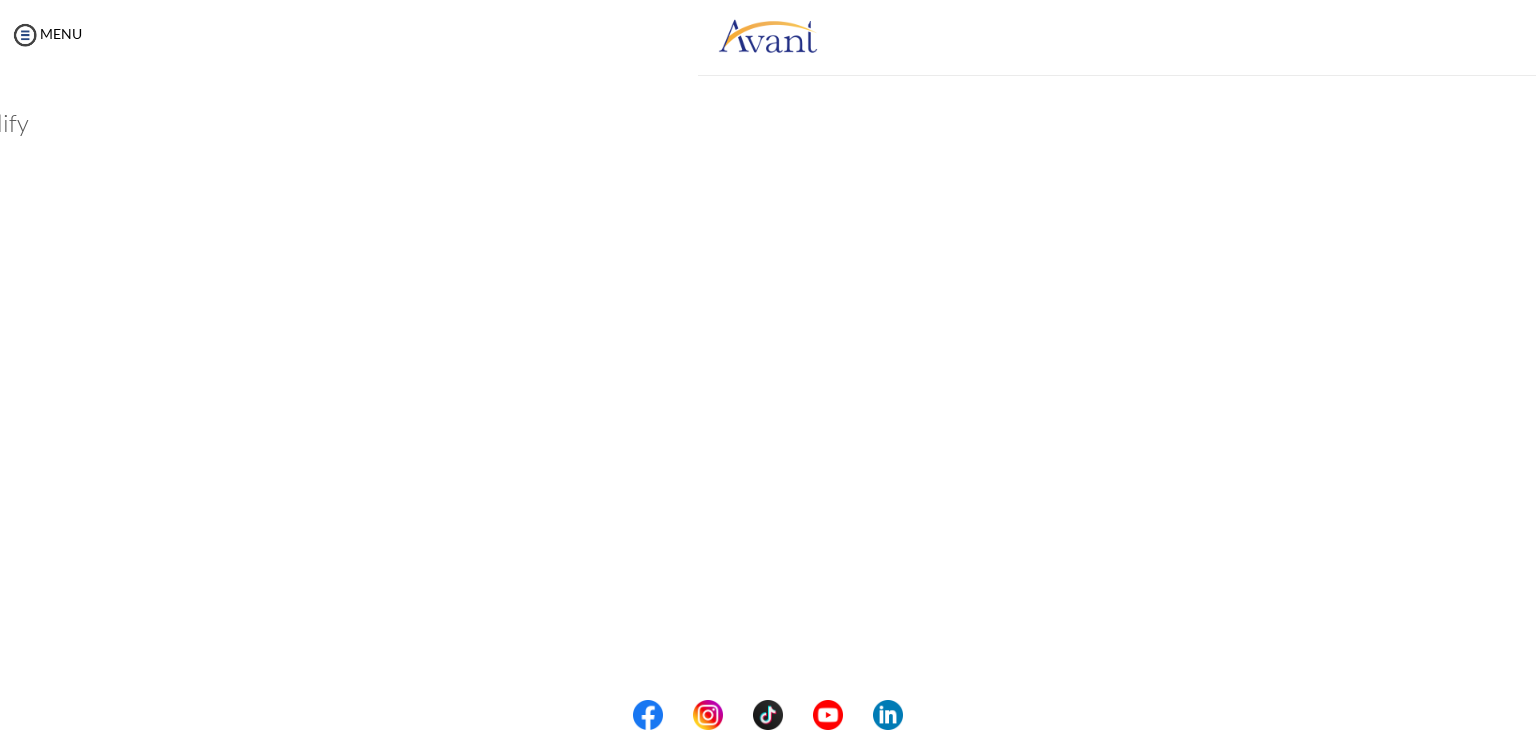 scroll, scrollTop: 254, scrollLeft: 0, axis: vertical 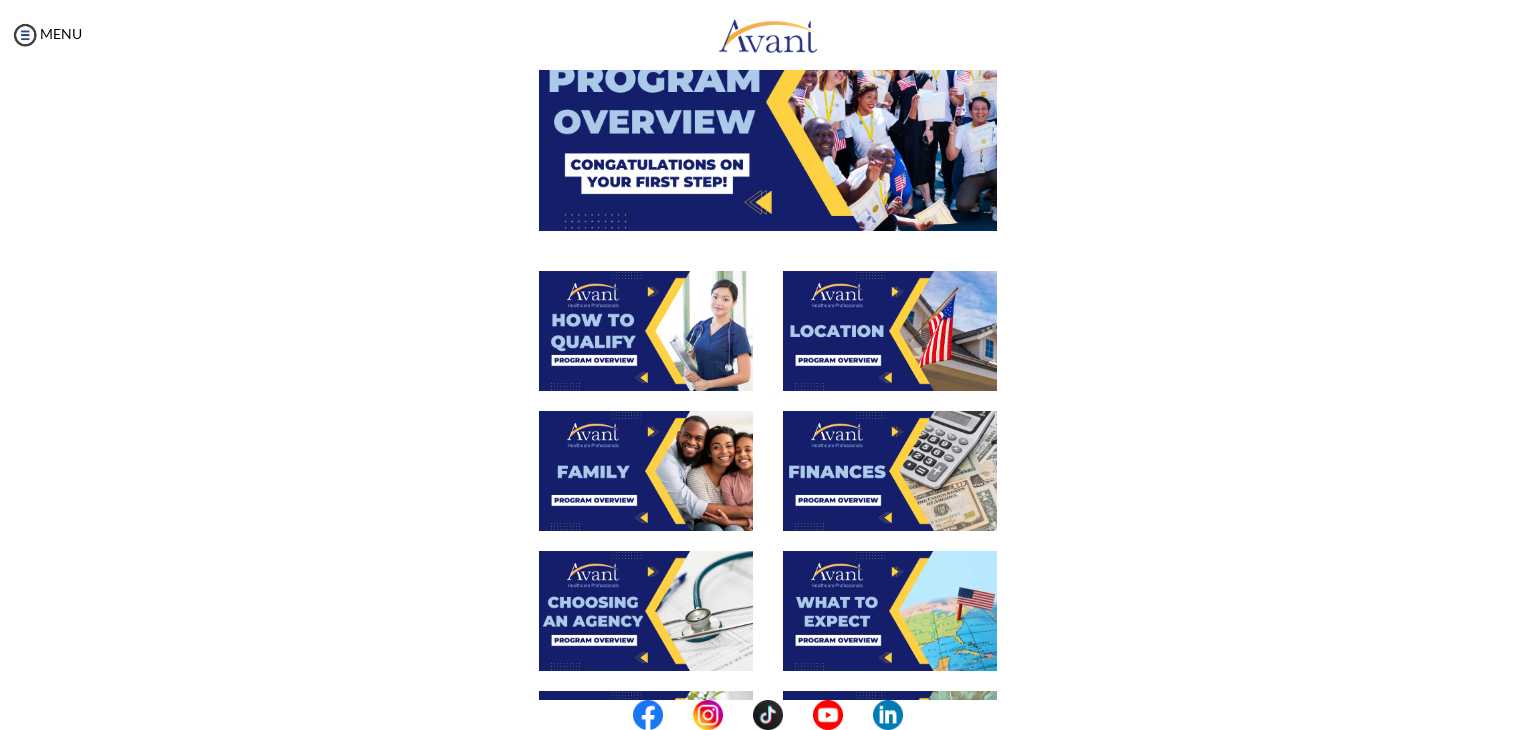 click at bounding box center (890, 331) 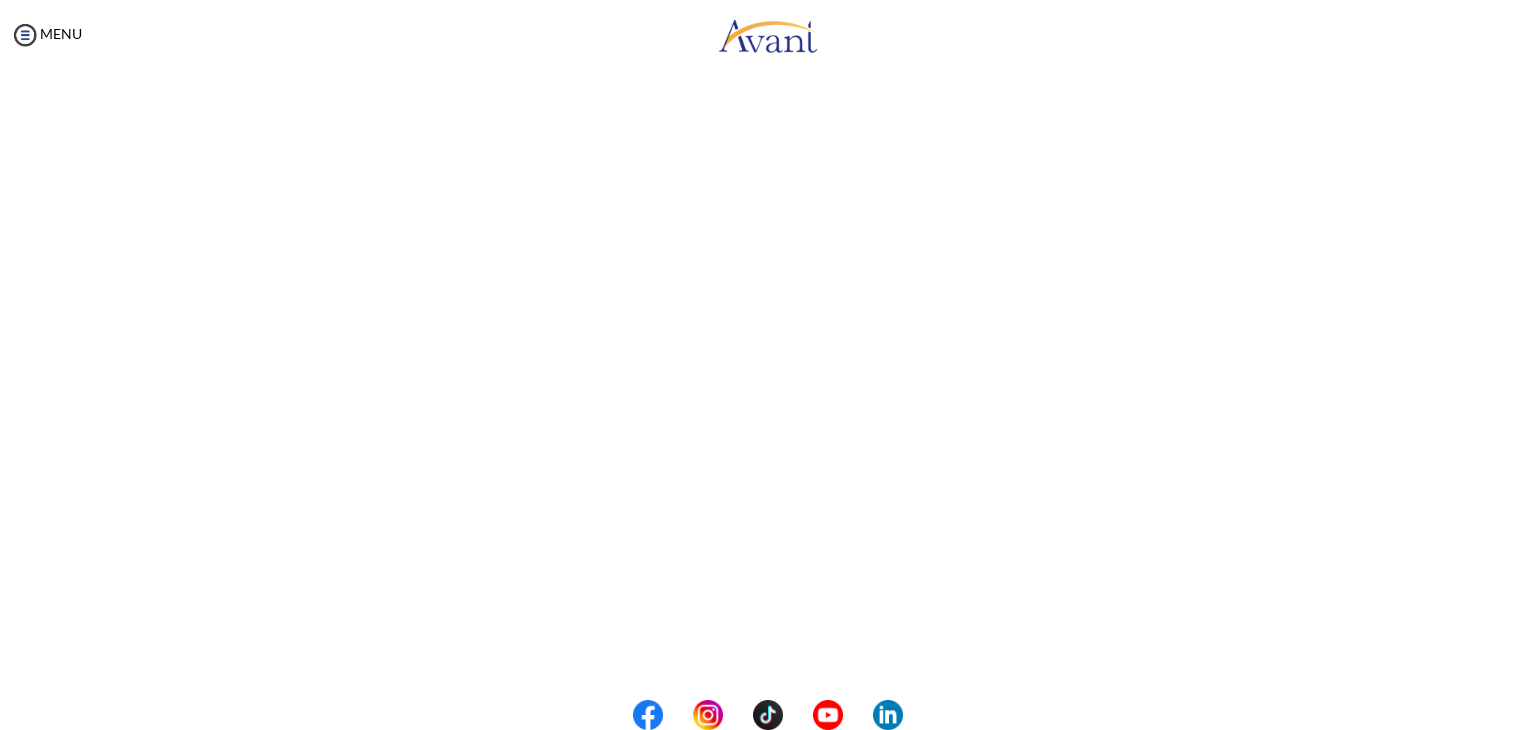 scroll, scrollTop: 253, scrollLeft: 0, axis: vertical 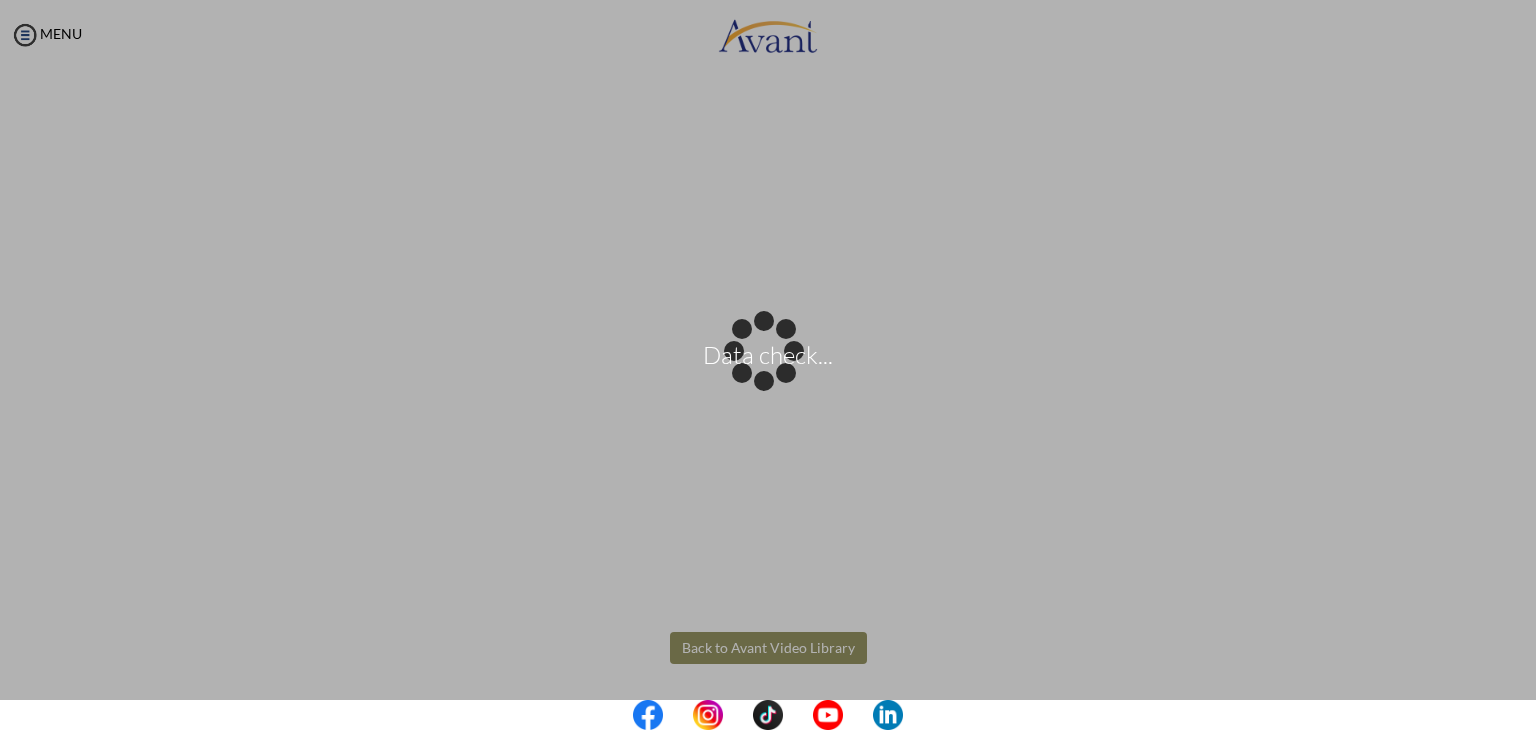 click on "Data check...
Maintenance break. Please come back in 2 hours.
MENU
My Status
What is the next step?
We would like you to watch the introductory video Begin with Avant
We would like you to watch the program video Watch Program Video
We would like you to complete English exam Take Language Test
We would like you to complete clinical assessment Take Clinical Test
We would like you to complete qualification survey Take Qualification Survey
We would like you to watch expectations video Watch Expectations Video
You will be contacted by recruiter to schedule a call.
Your application is being reviewed. Please check your email regularly.
Process Overview
Check off each step as you go to track your progress!" at bounding box center (768, 365) 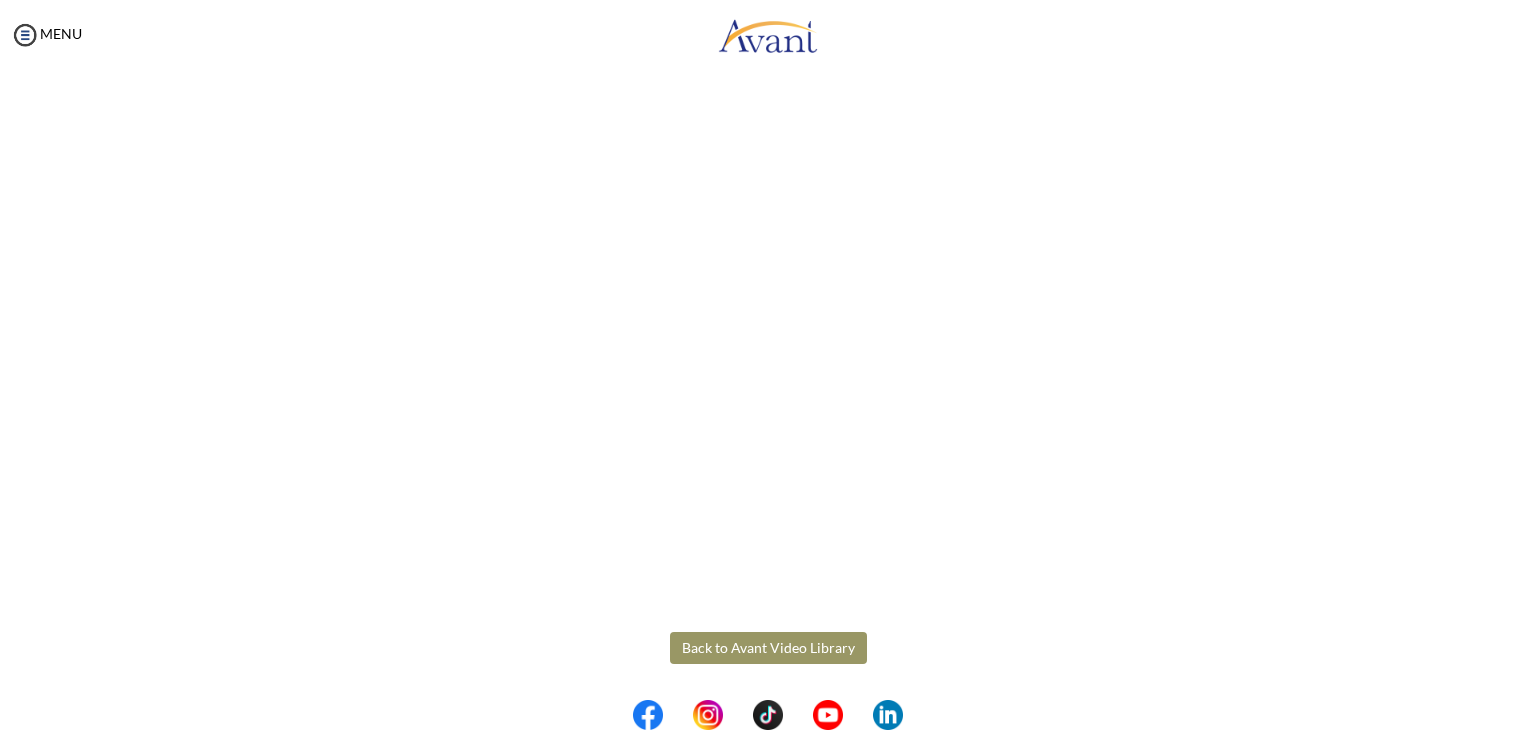 click on "Back to Avant Video Library" at bounding box center (768, 648) 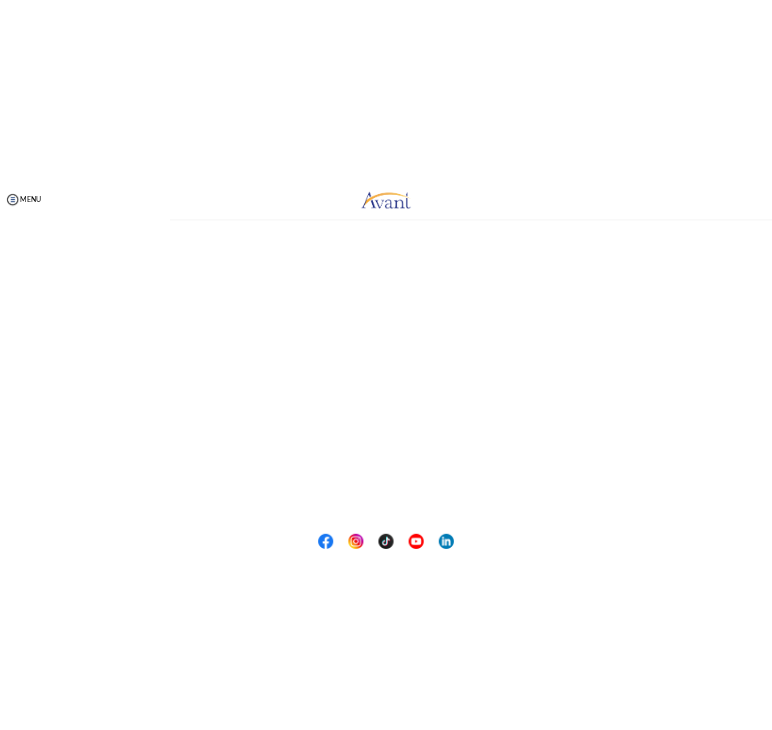 scroll, scrollTop: 0, scrollLeft: 0, axis: both 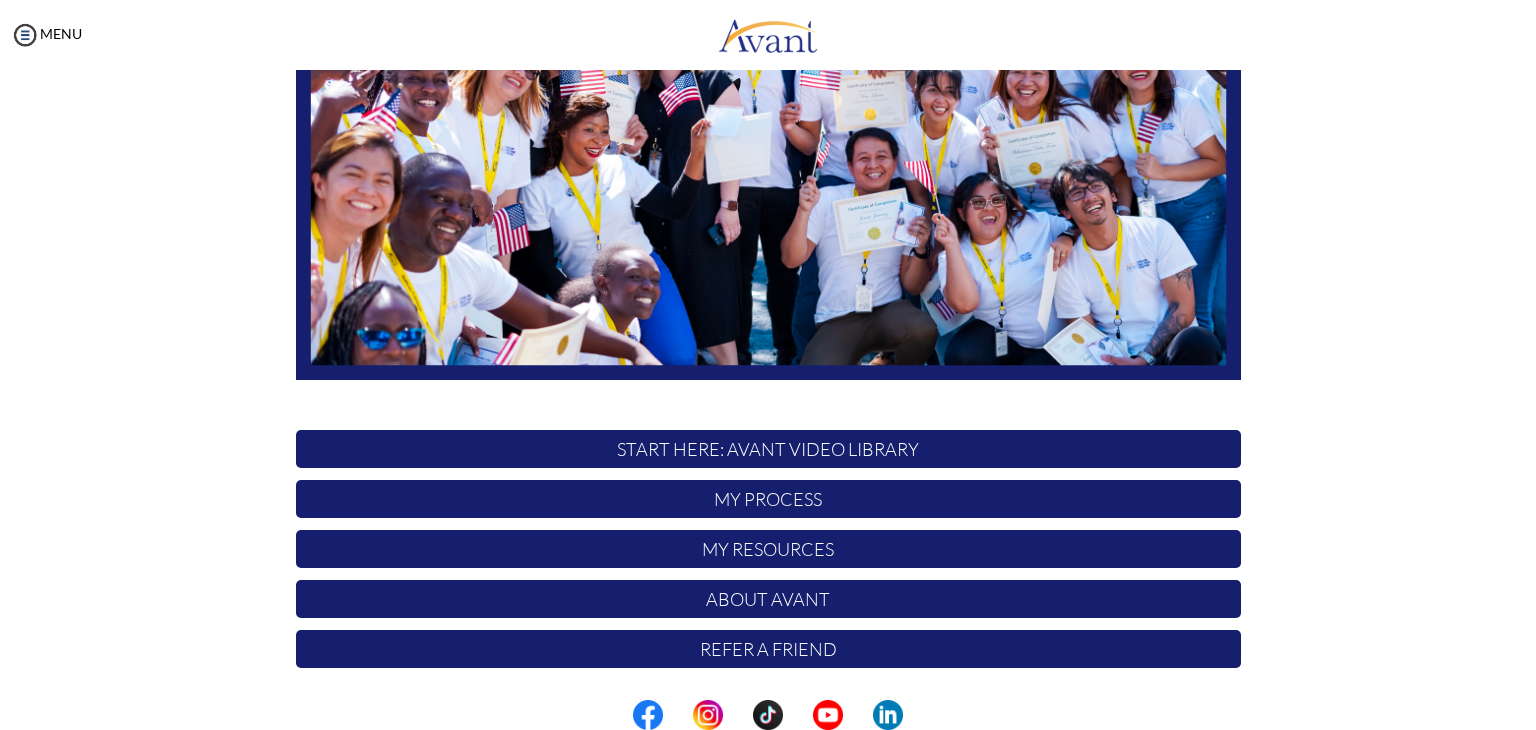 click on "My Process" at bounding box center (768, 499) 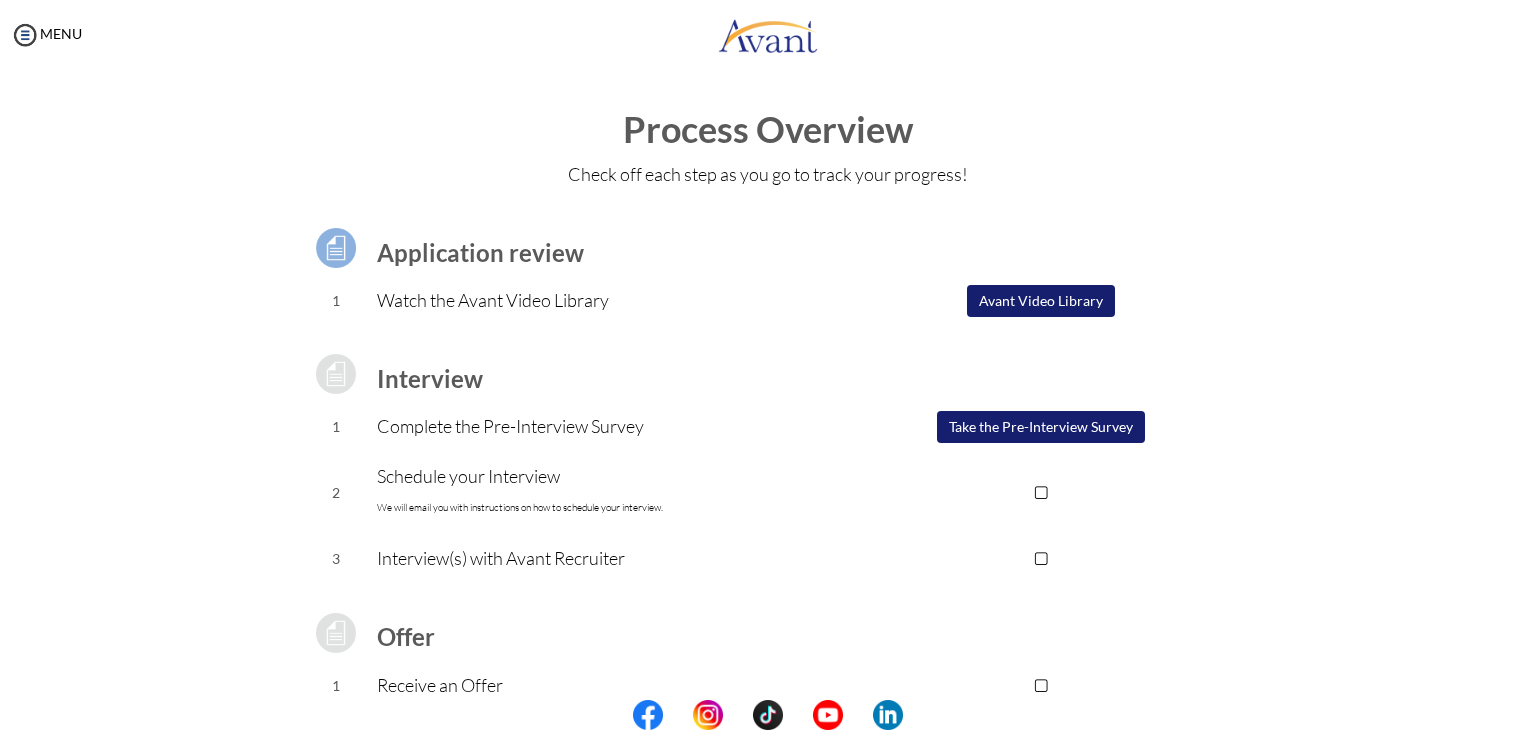 click on "Take the Pre-Interview Survey" at bounding box center [1041, 427] 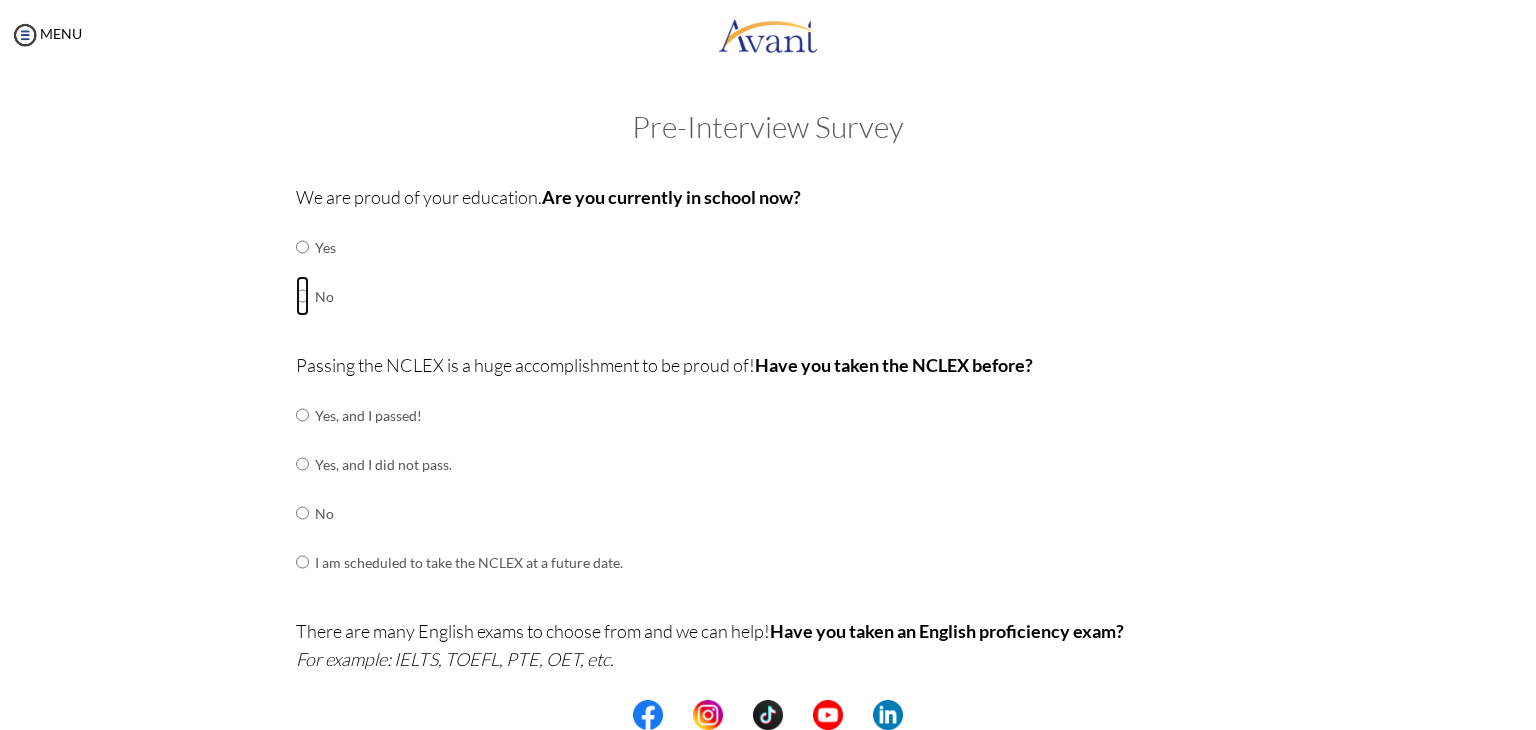 click at bounding box center (302, 247) 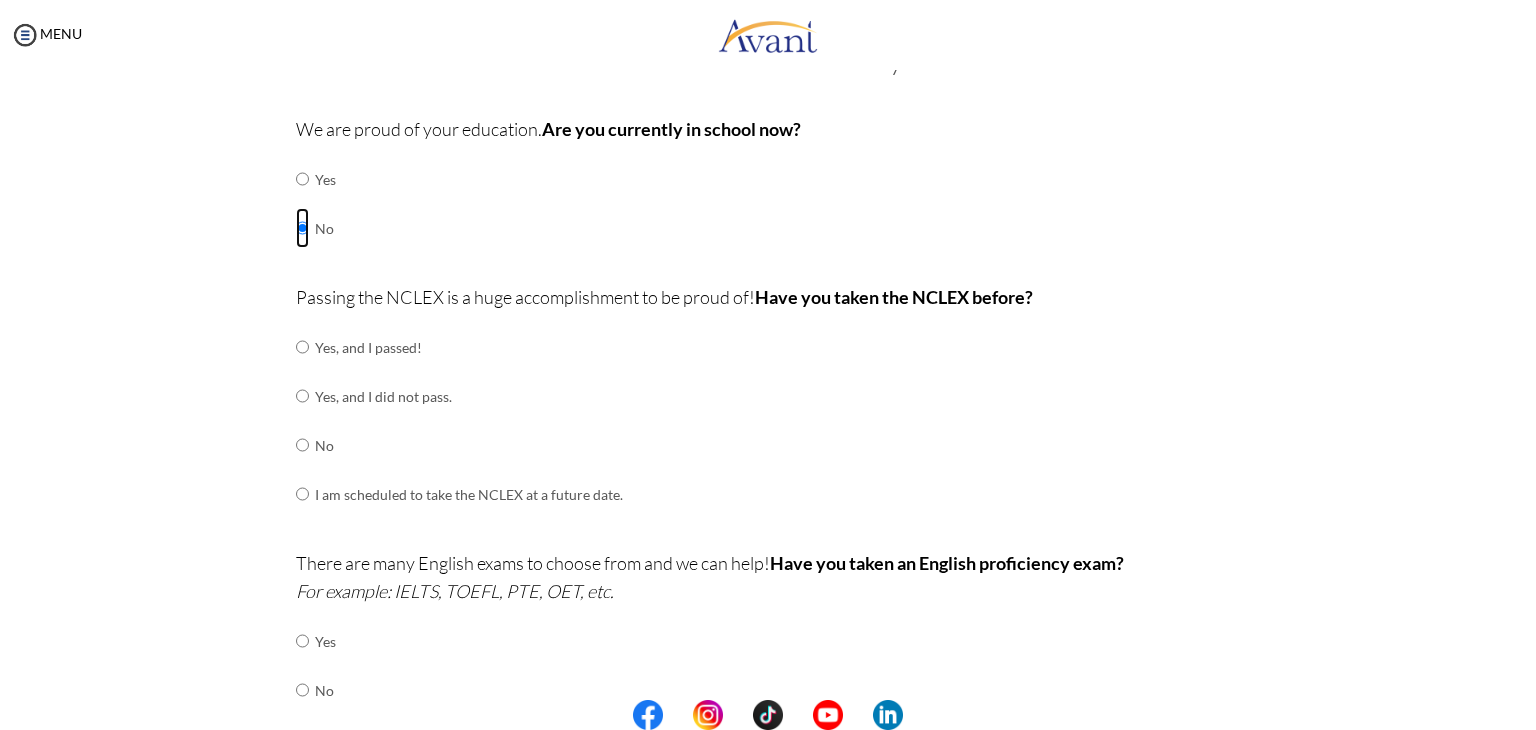 scroll, scrollTop: 68, scrollLeft: 0, axis: vertical 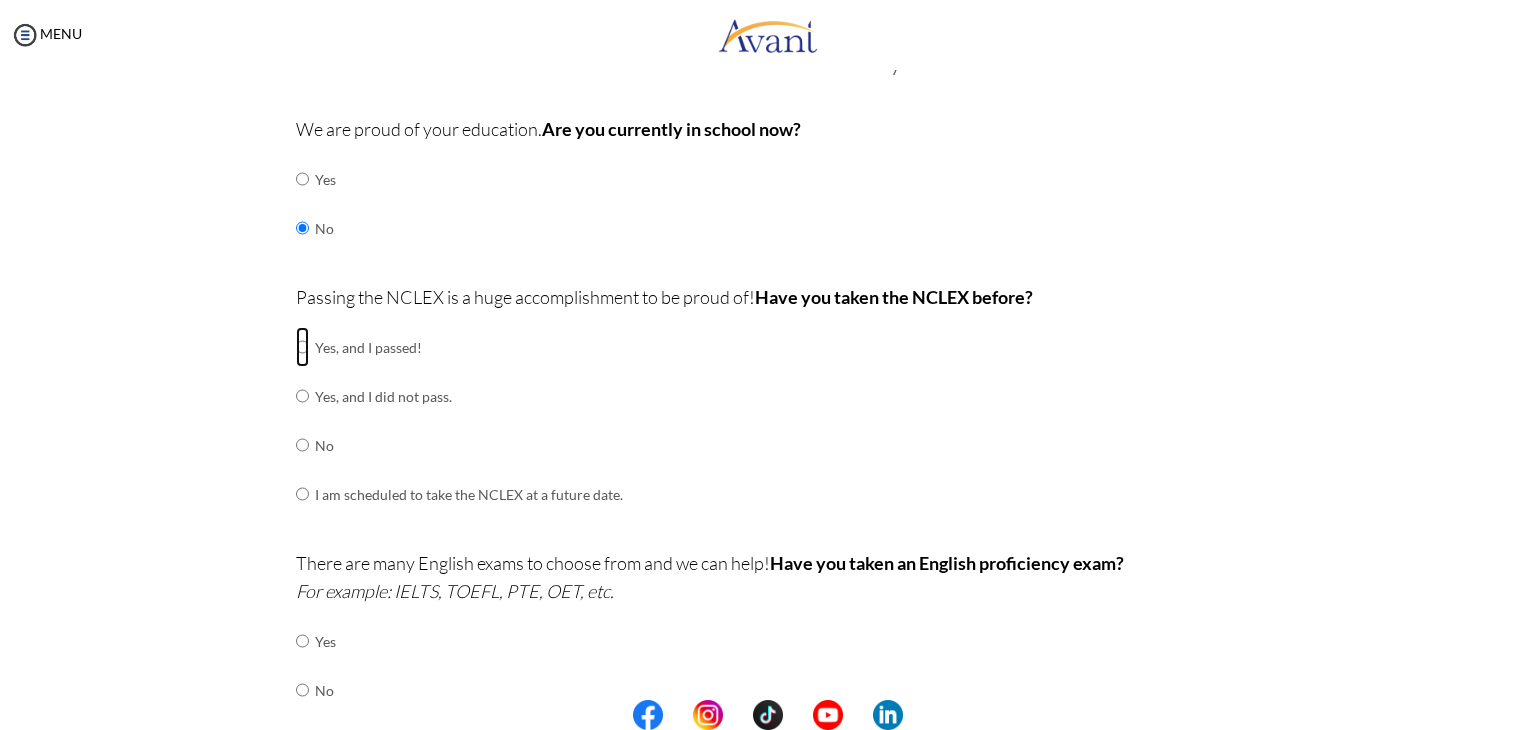 click at bounding box center (302, 347) 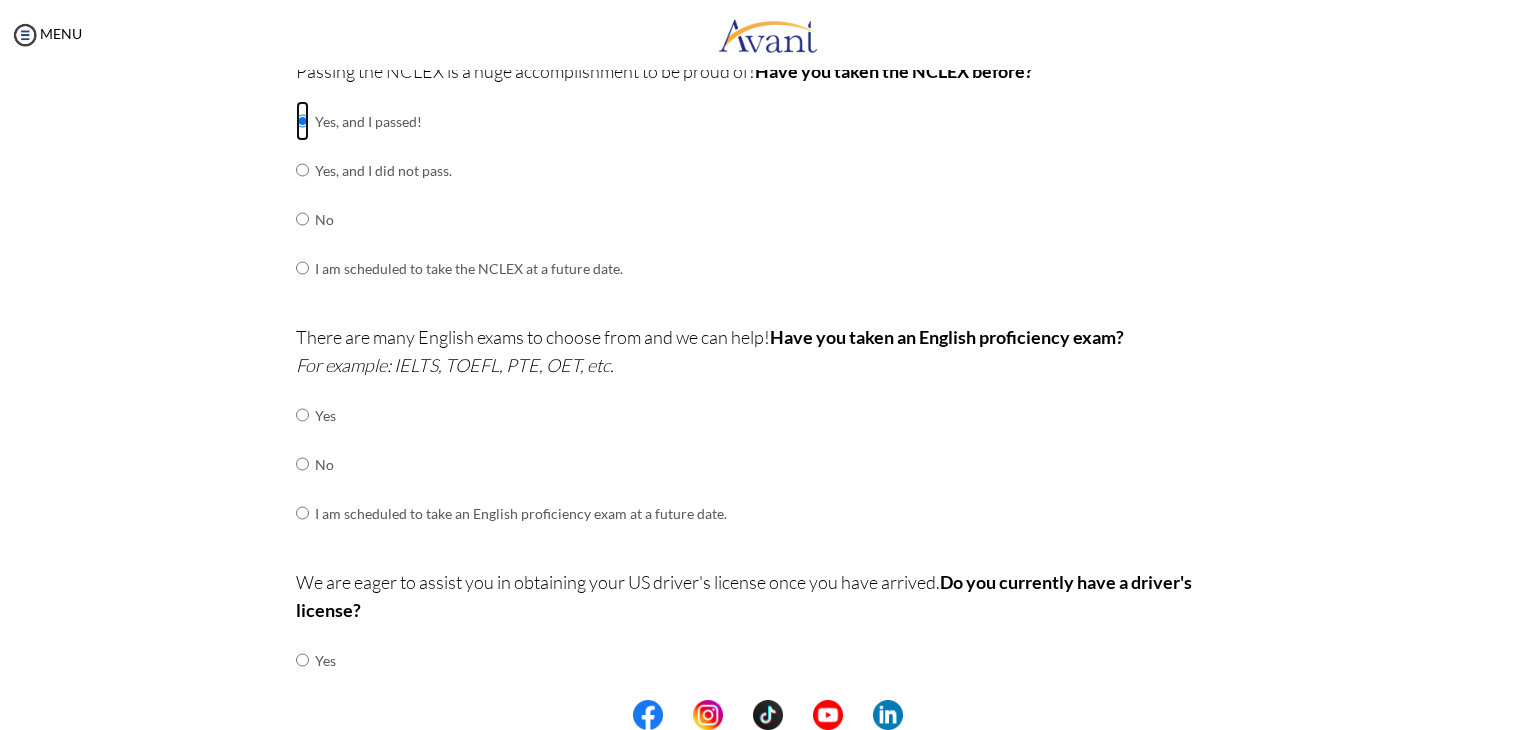 scroll, scrollTop: 295, scrollLeft: 0, axis: vertical 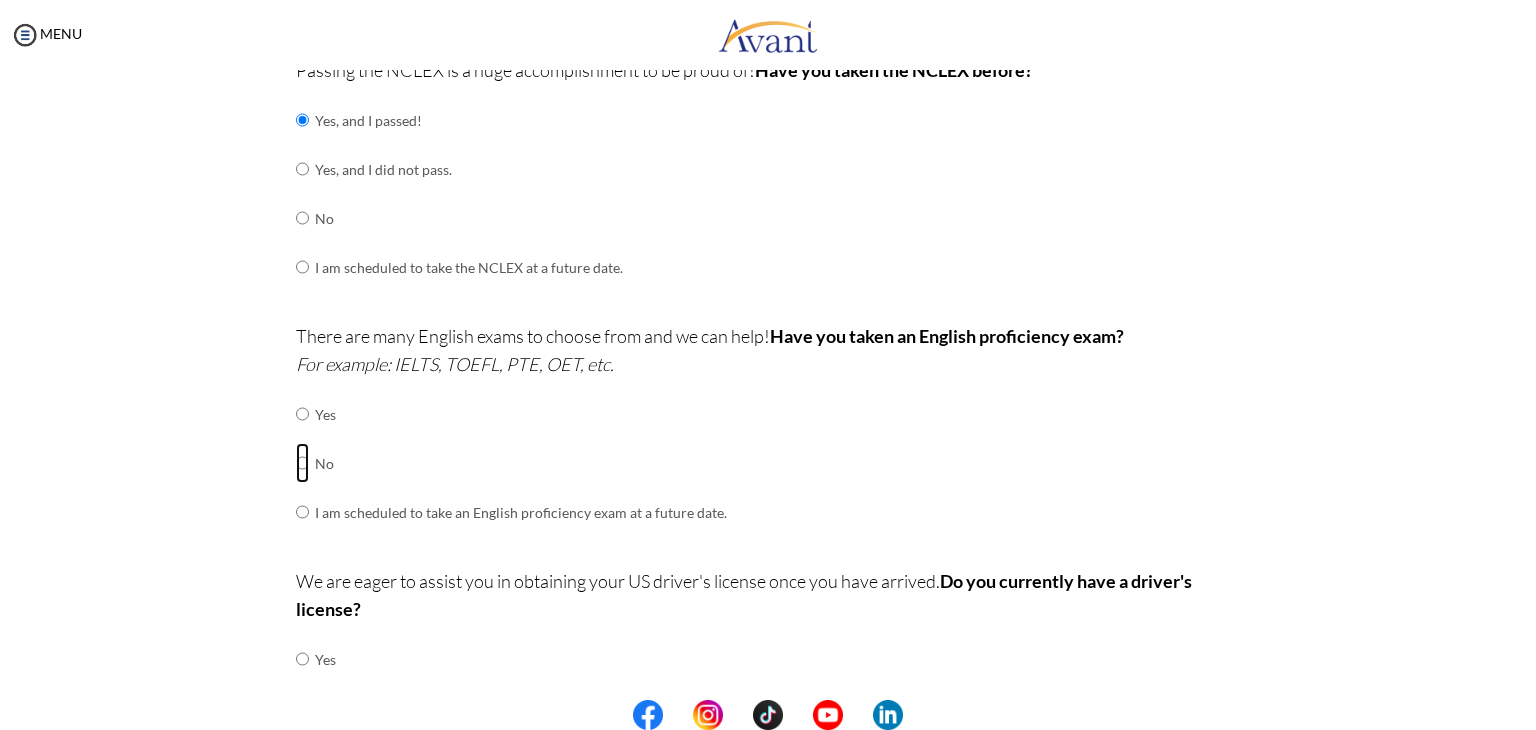 click at bounding box center (302, 414) 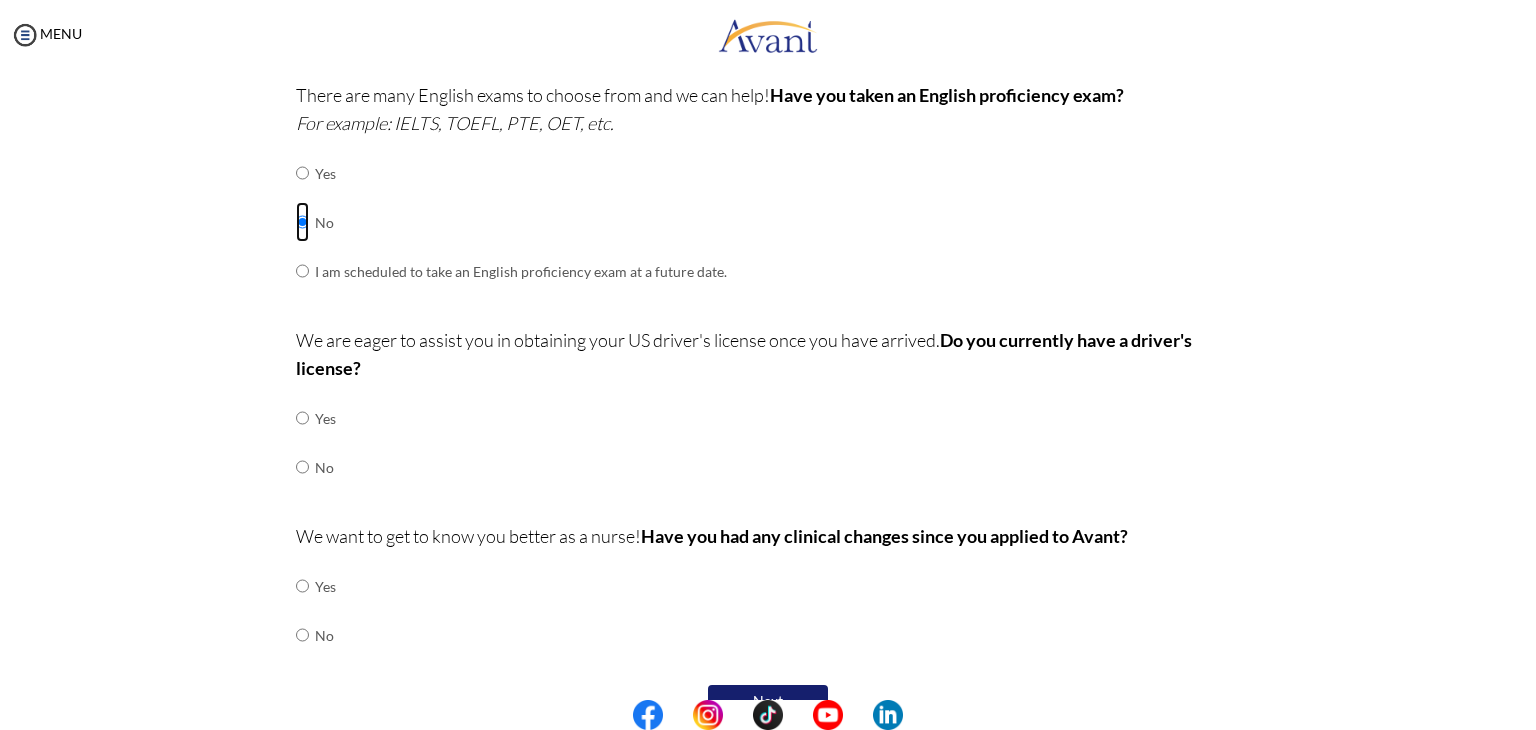 scroll, scrollTop: 536, scrollLeft: 0, axis: vertical 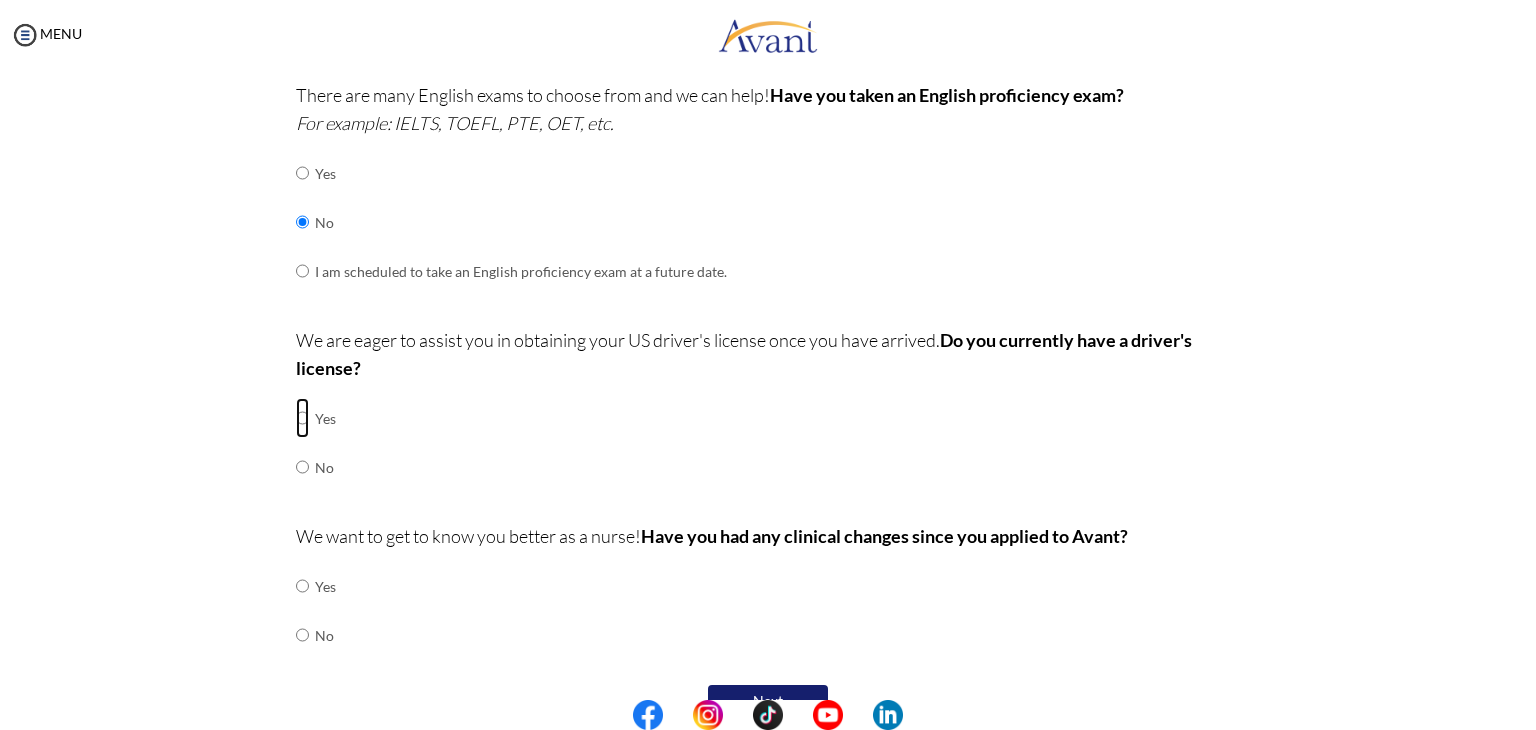 click at bounding box center (302, 418) 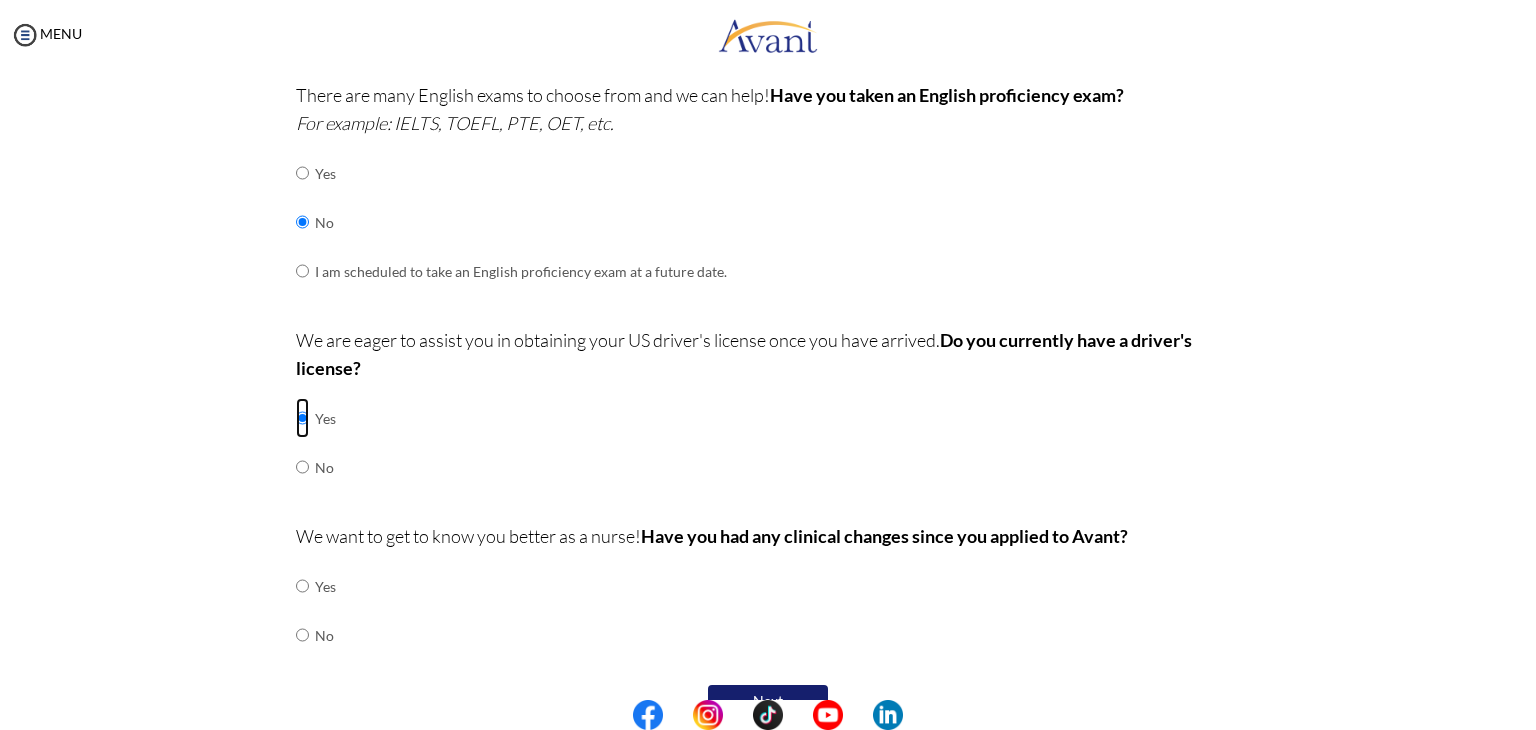 scroll, scrollTop: 575, scrollLeft: 0, axis: vertical 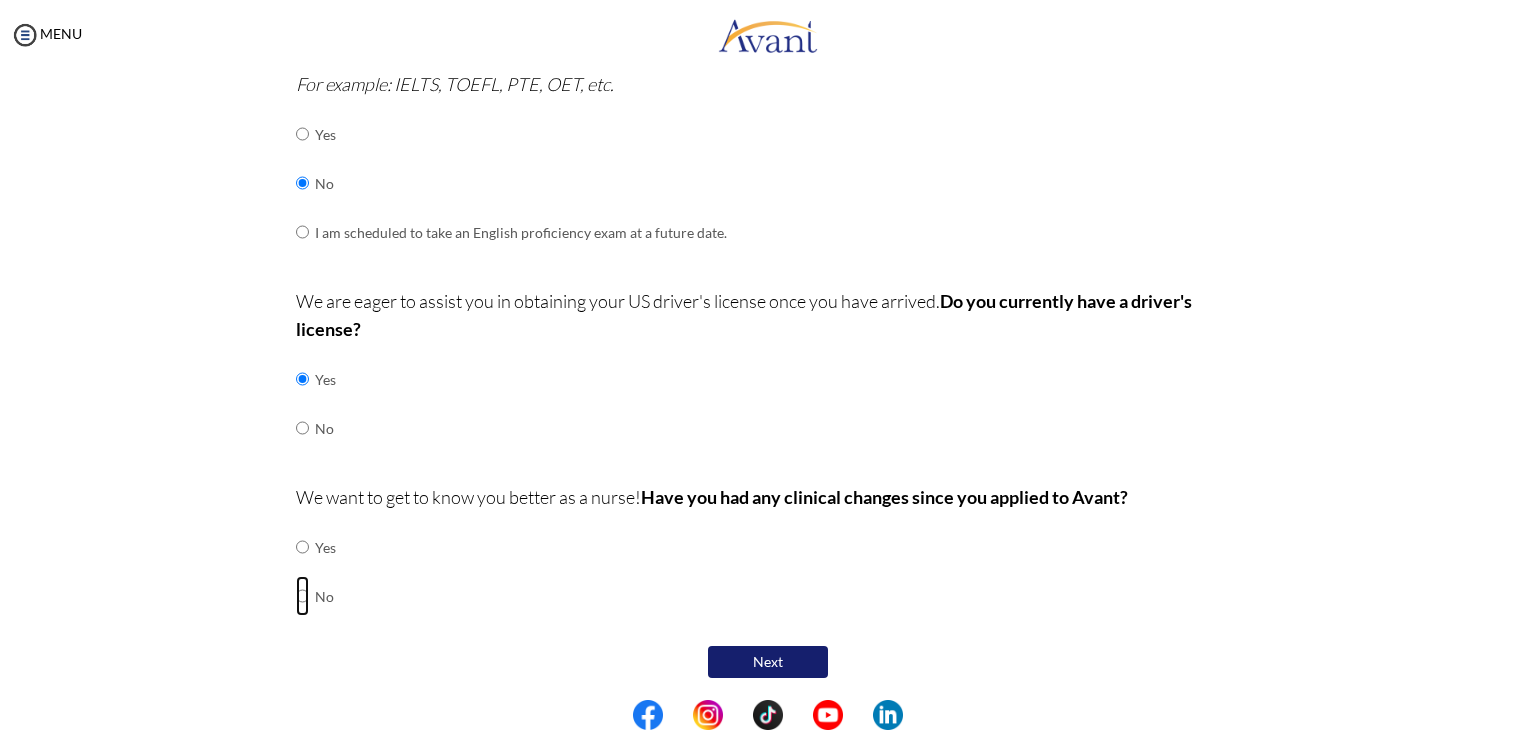 click at bounding box center (302, 547) 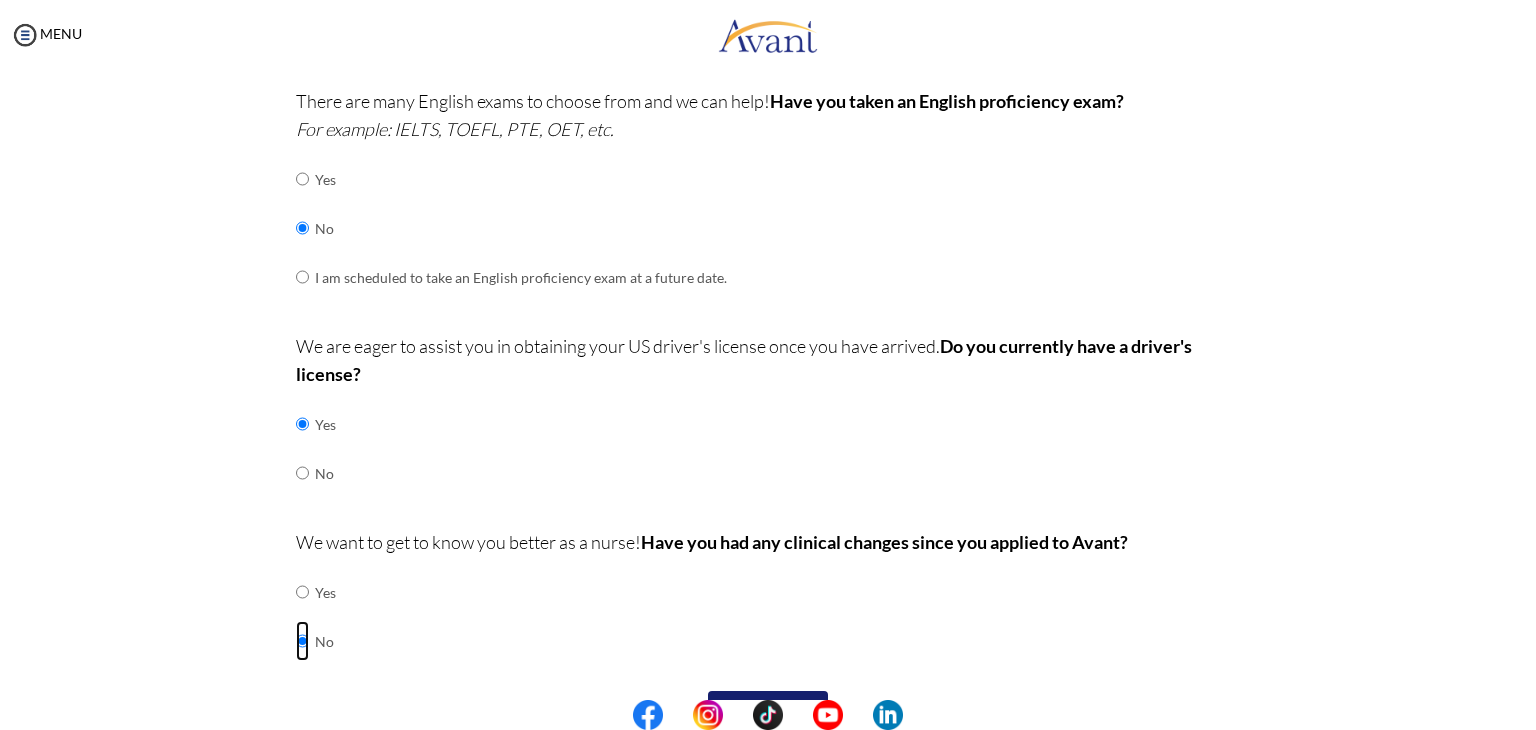 scroll, scrollTop: 575, scrollLeft: 0, axis: vertical 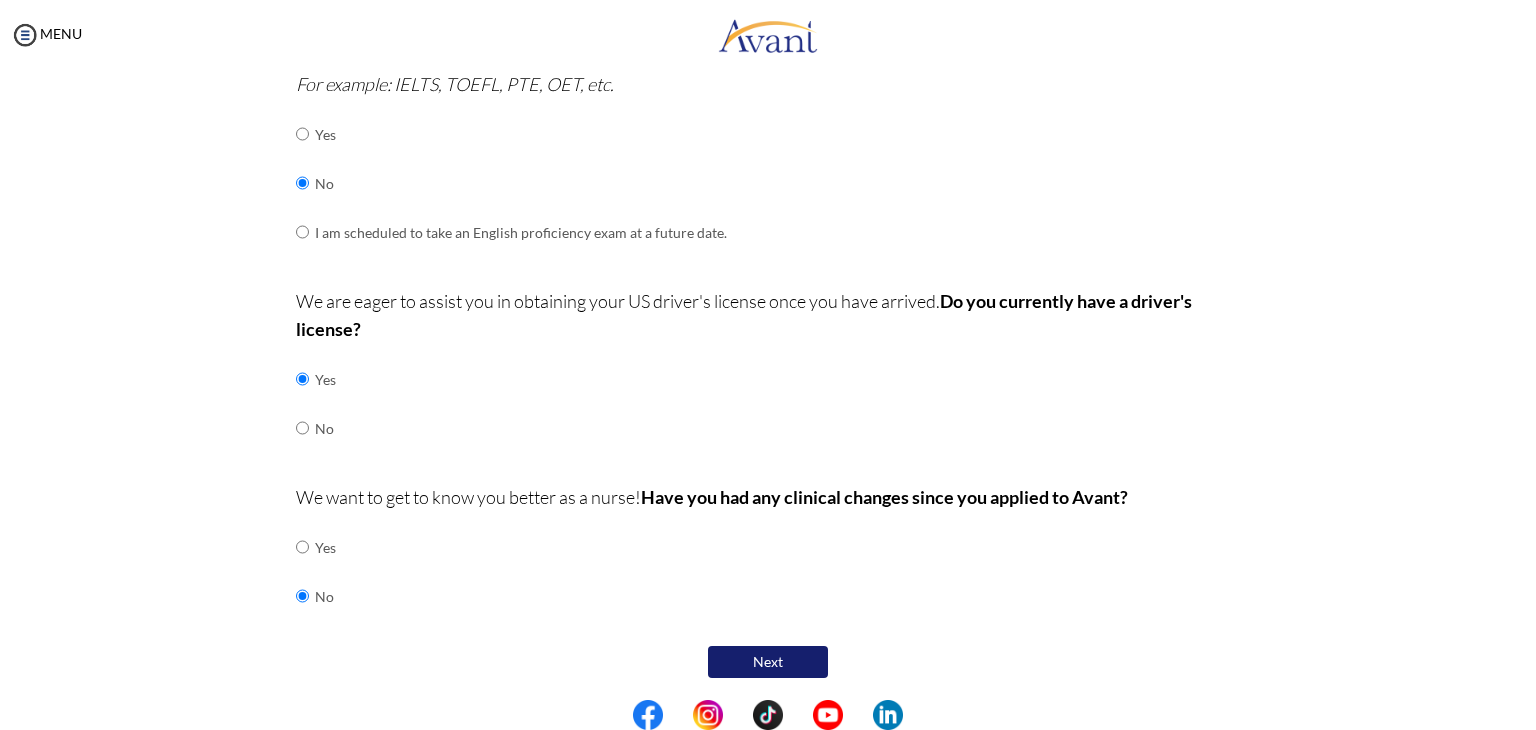 click on "Next" at bounding box center (768, 662) 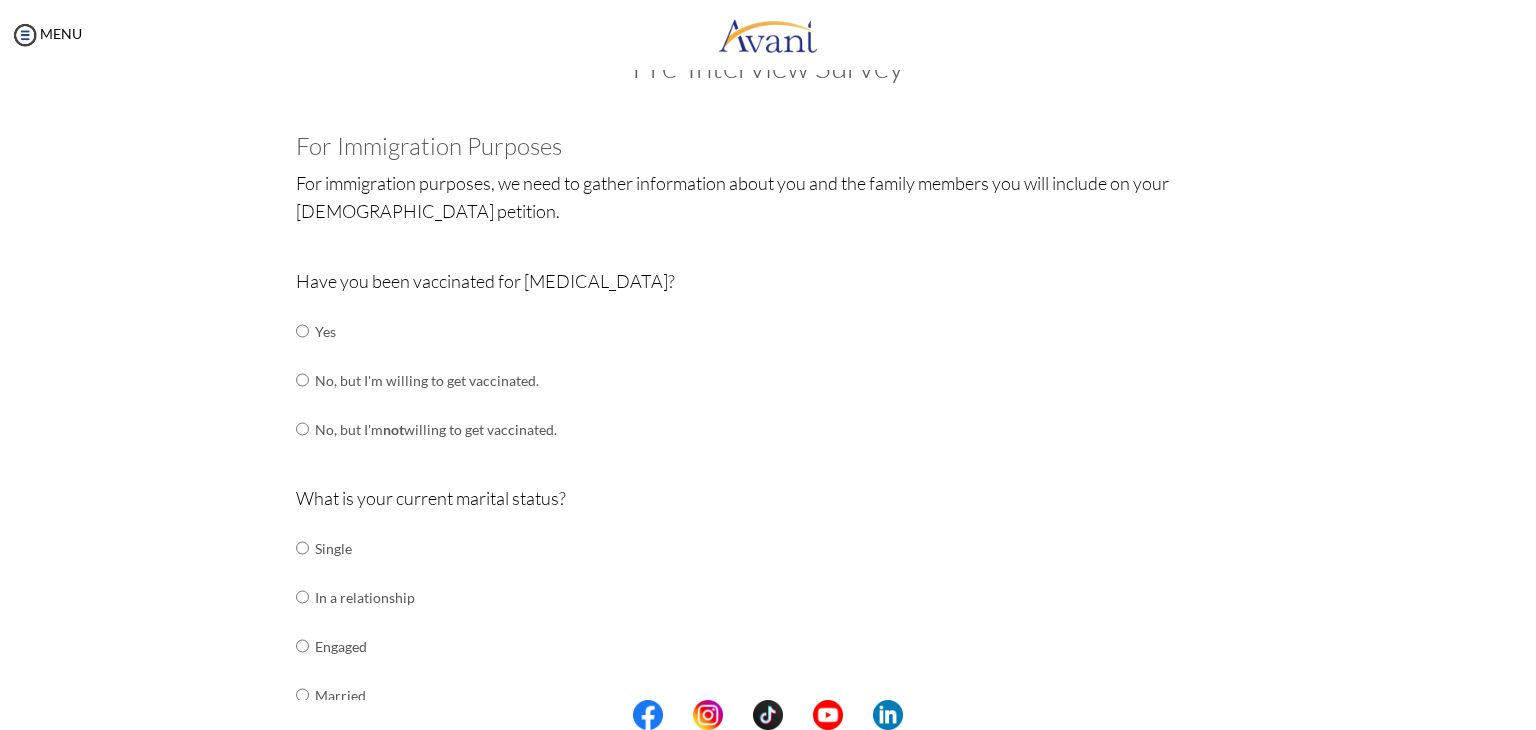 scroll, scrollTop: 0, scrollLeft: 0, axis: both 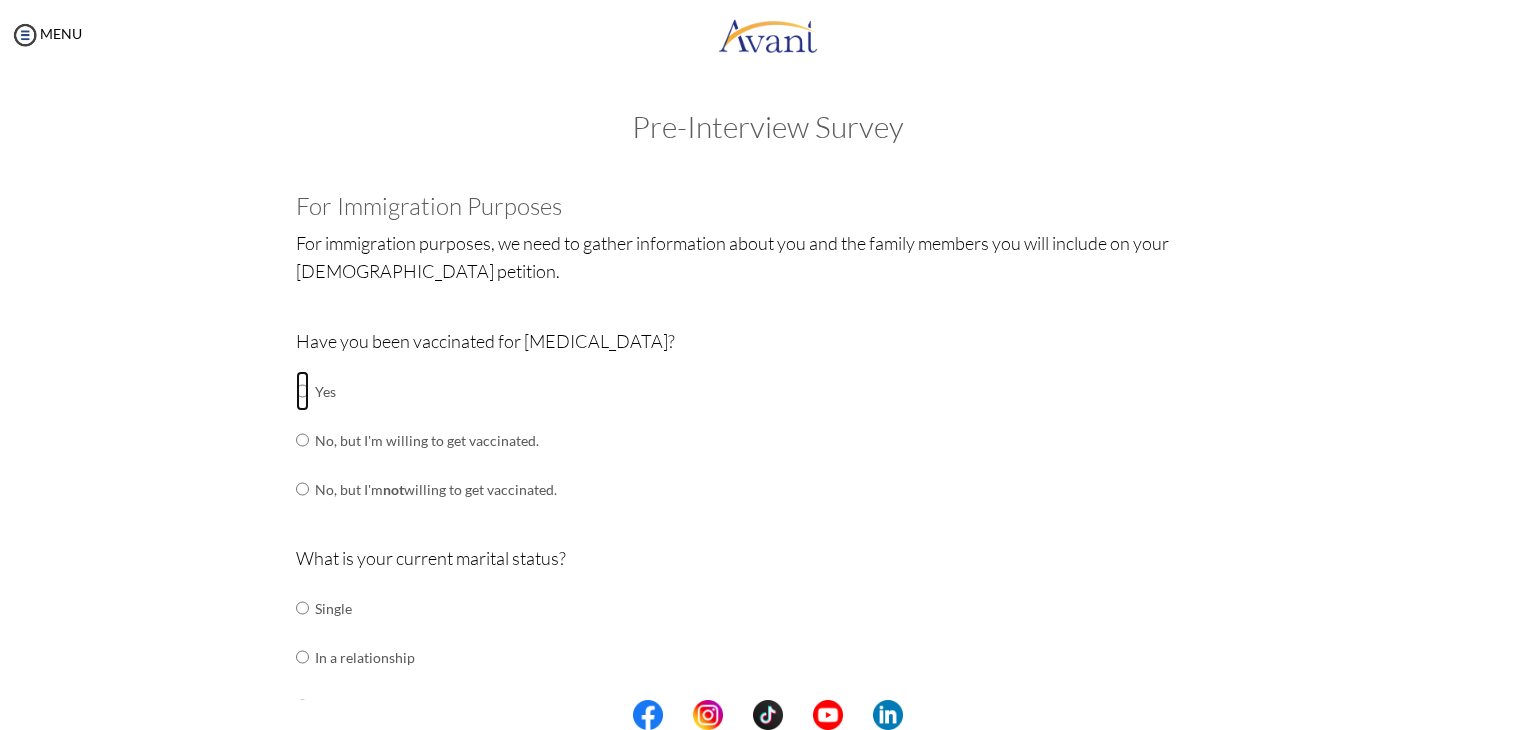 click at bounding box center (302, 391) 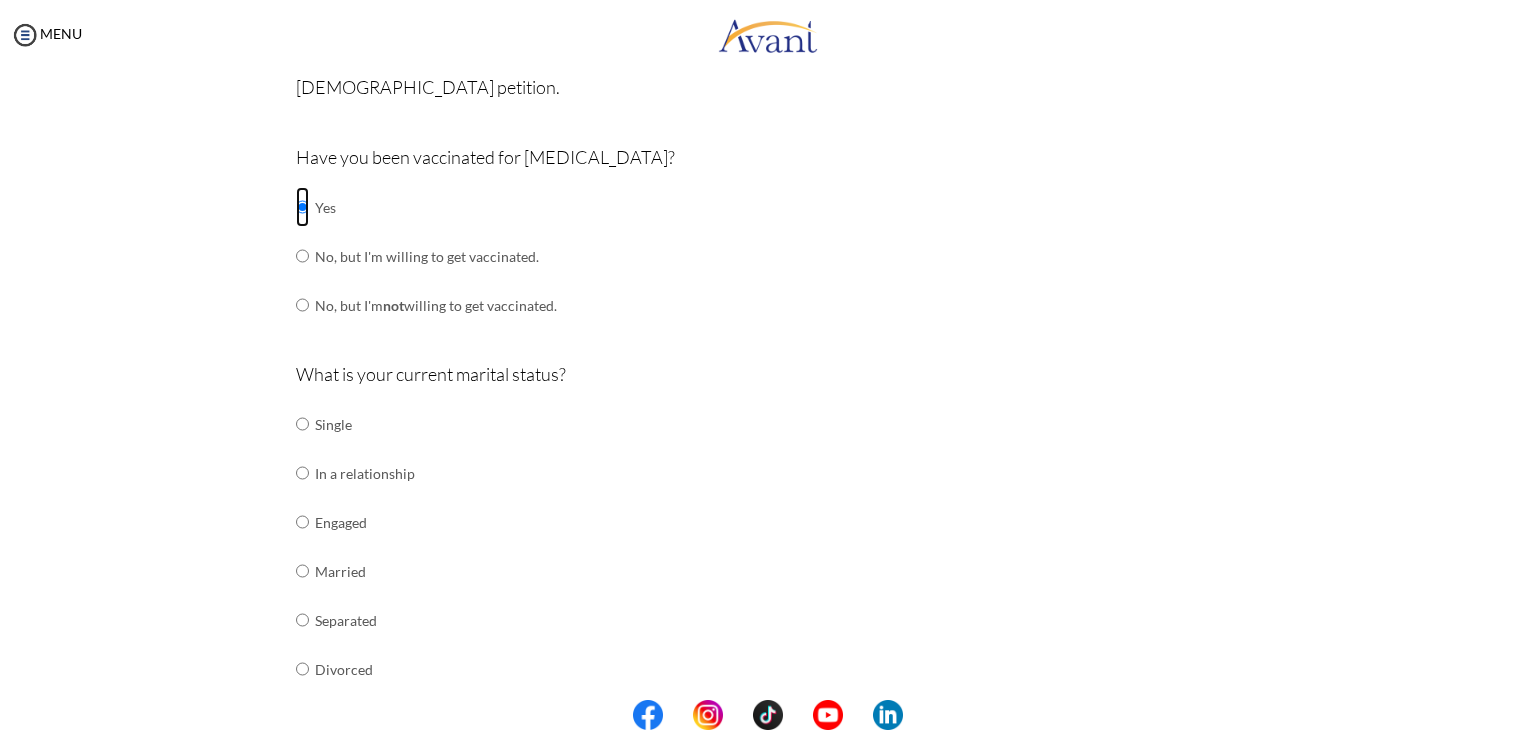 scroll, scrollTop: 192, scrollLeft: 0, axis: vertical 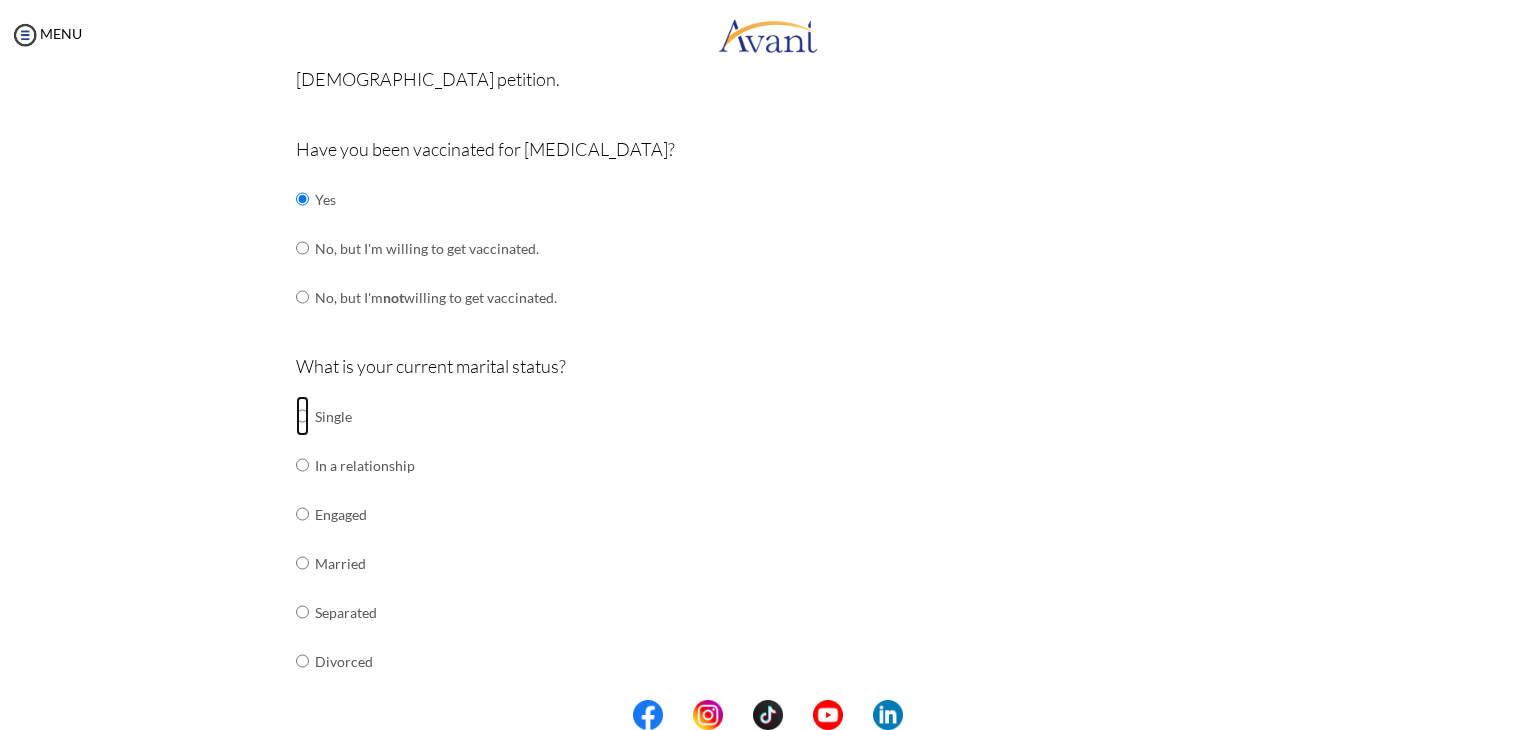 click at bounding box center (302, 416) 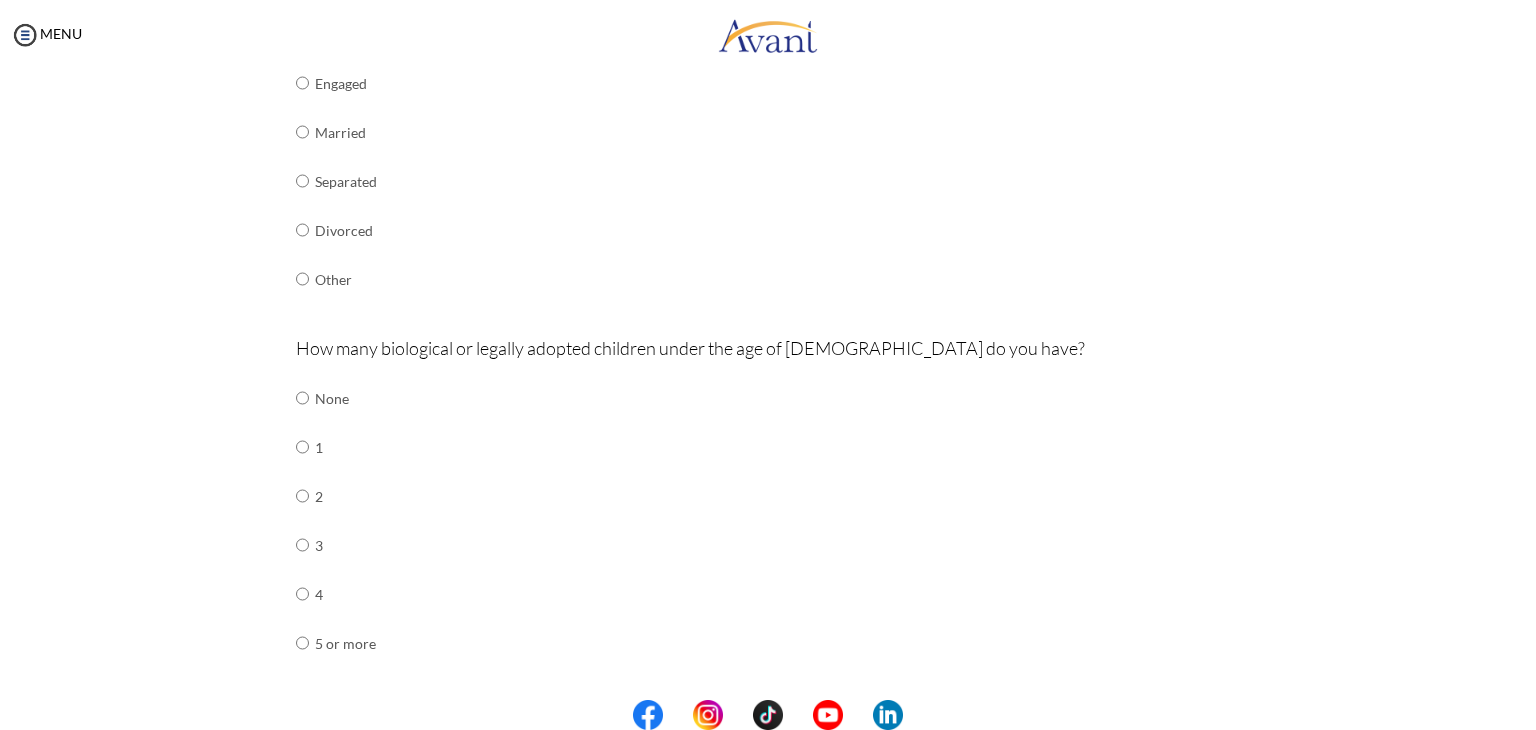 scroll, scrollTop: 628, scrollLeft: 0, axis: vertical 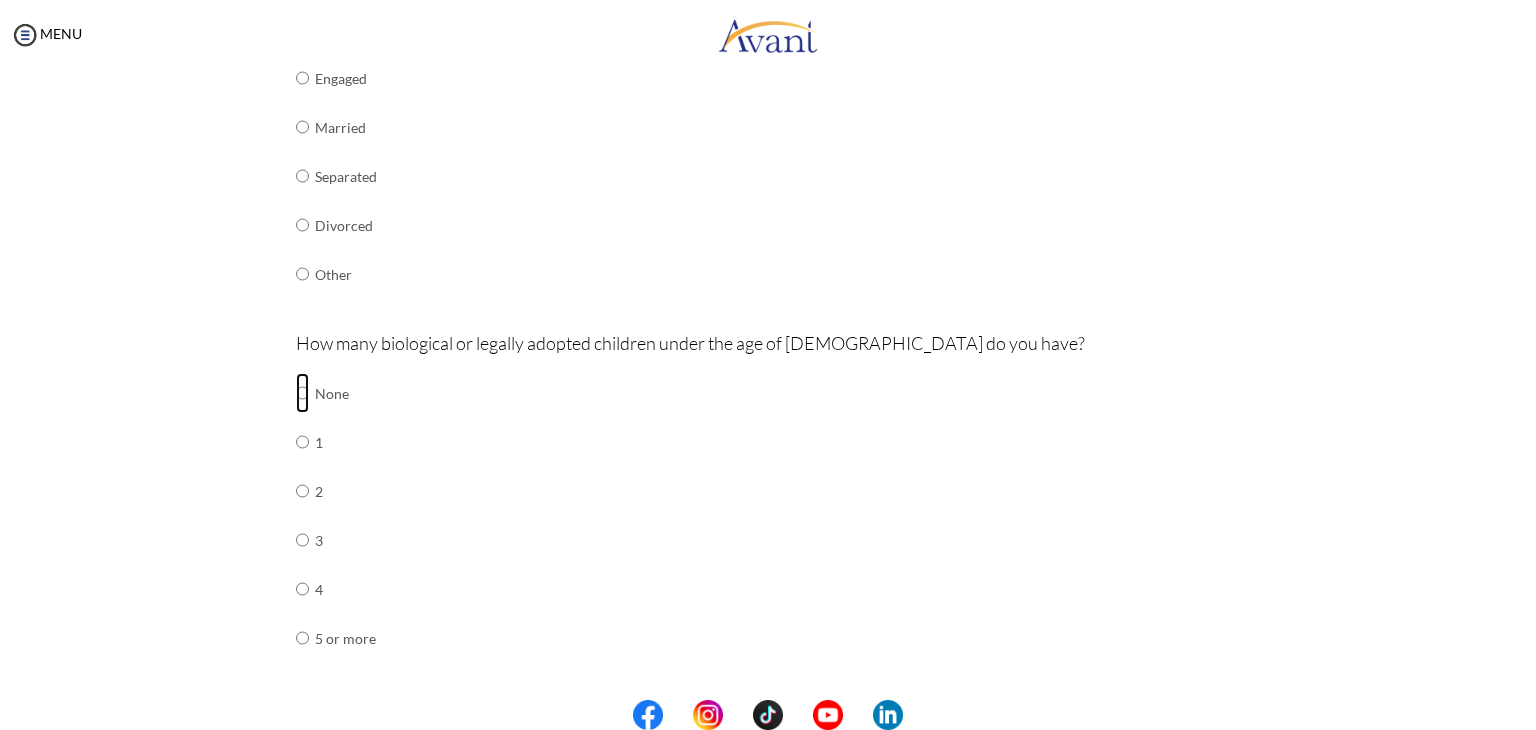 click at bounding box center (302, 393) 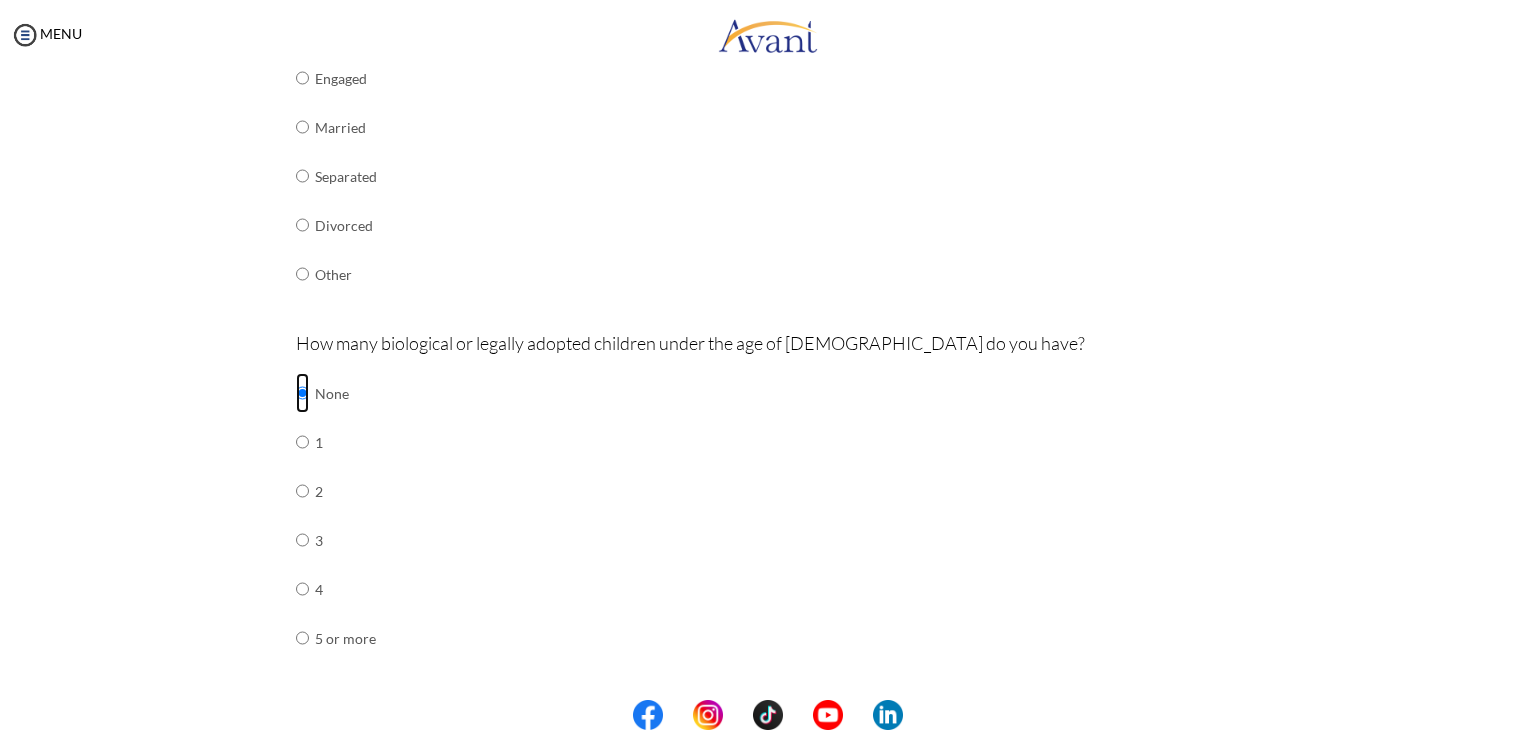 scroll, scrollTop: 837, scrollLeft: 0, axis: vertical 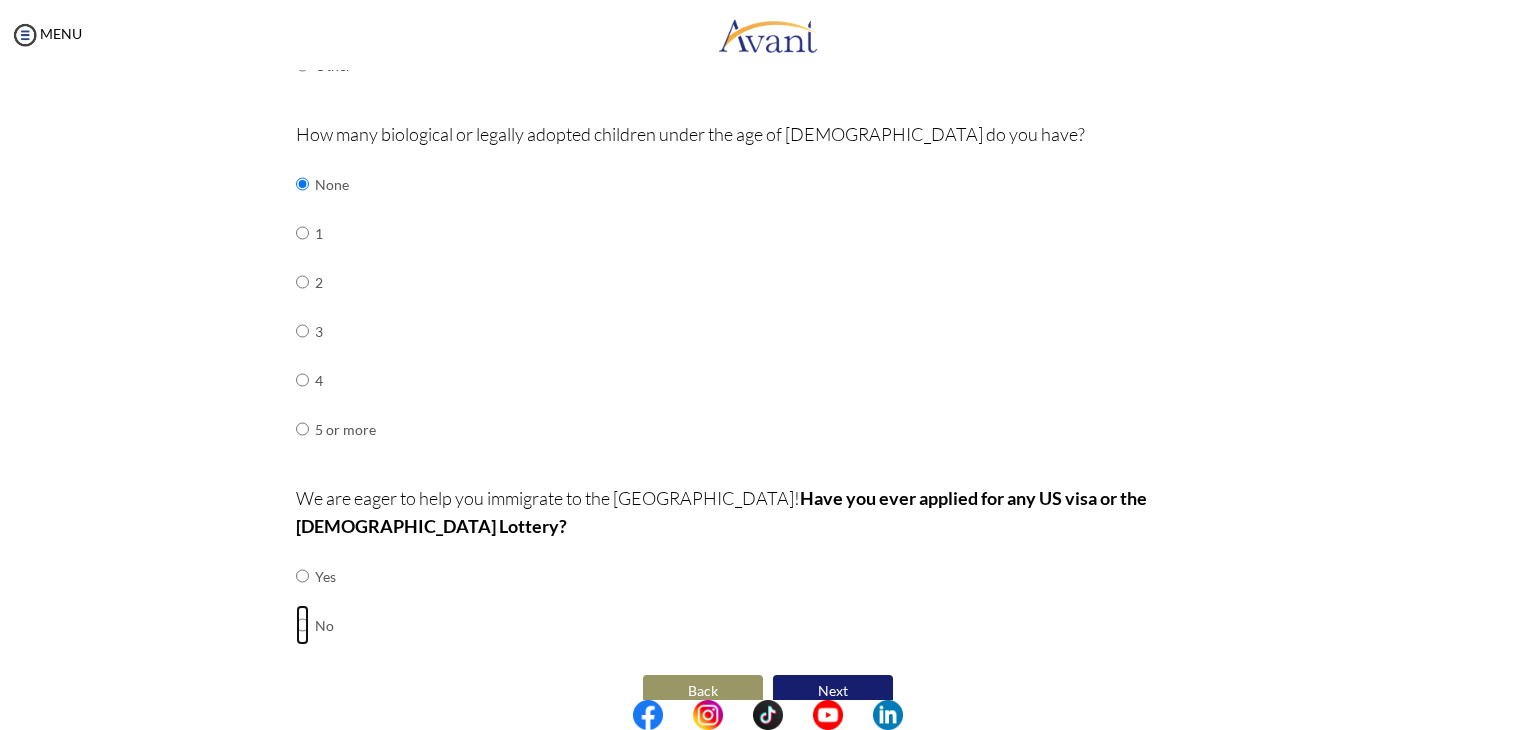 click at bounding box center (302, 576) 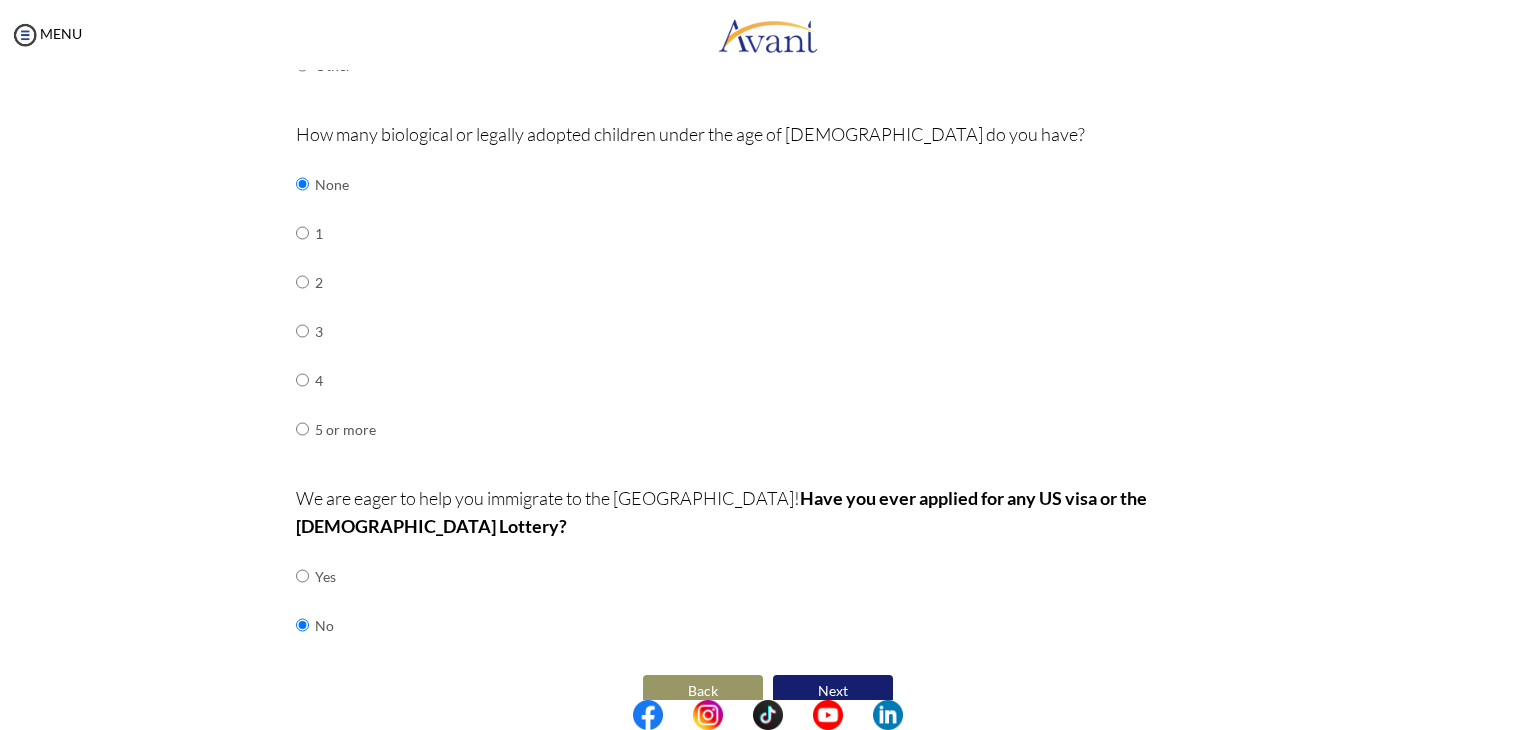 click on "Next" at bounding box center (833, 691) 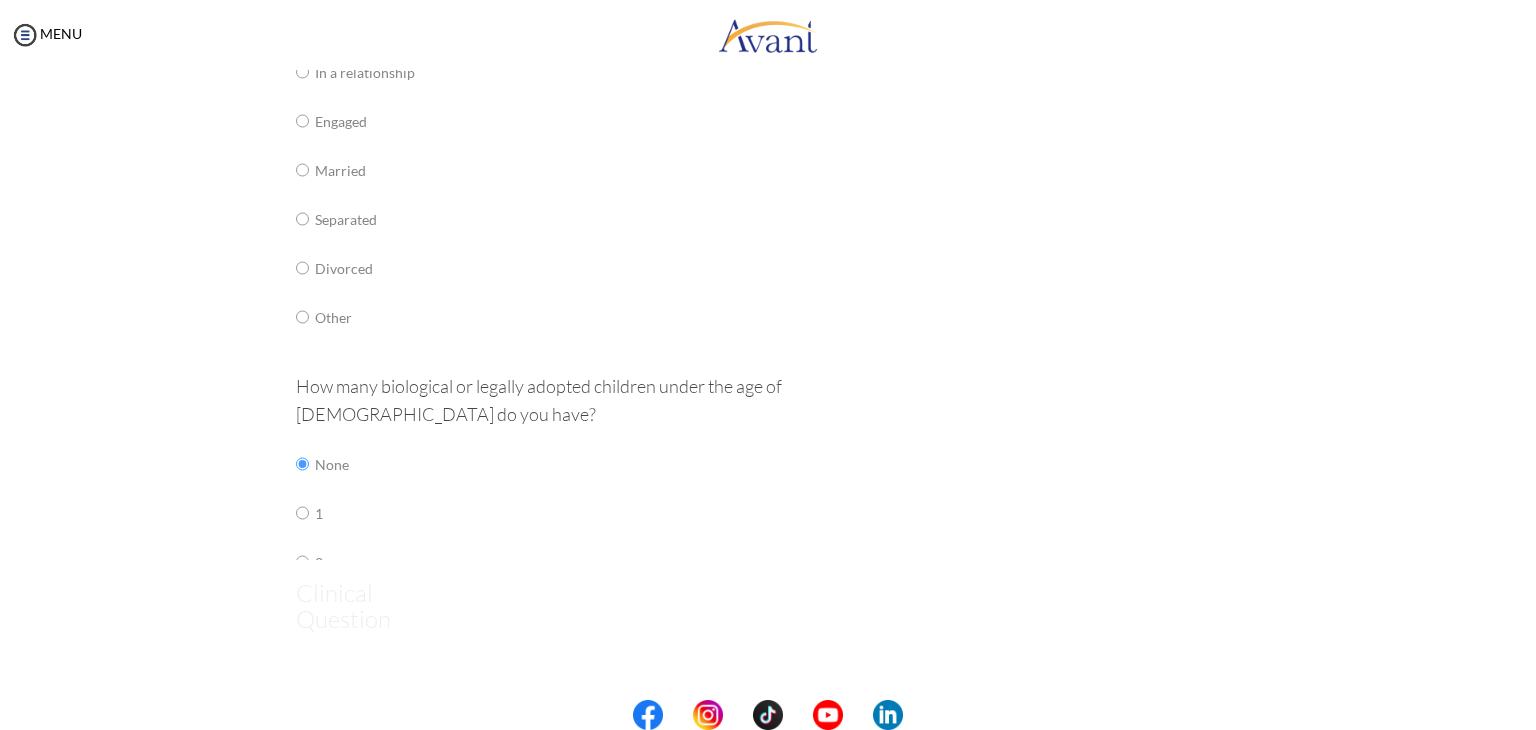 scroll, scrollTop: 40, scrollLeft: 0, axis: vertical 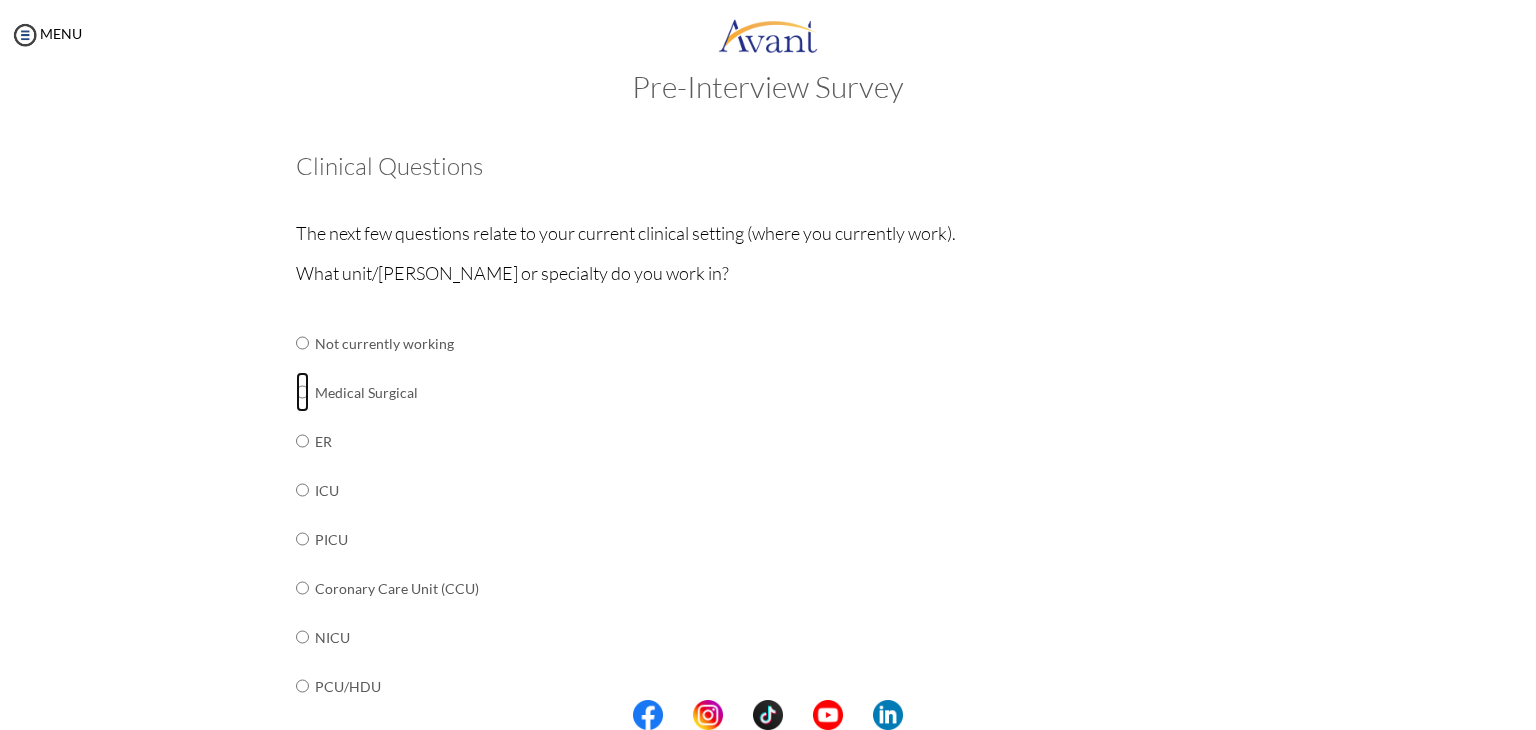 click at bounding box center [302, 343] 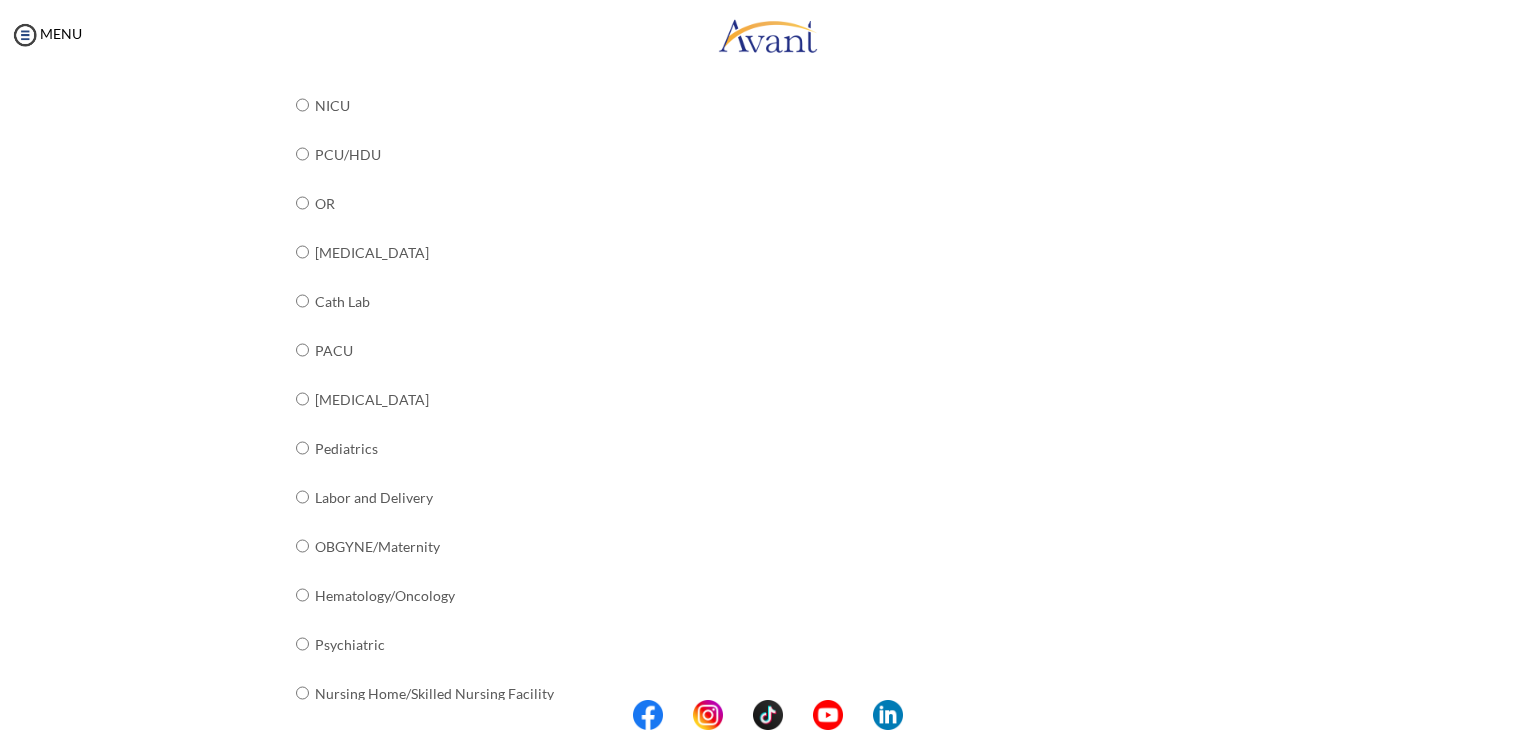 scroll, scrollTop: 717, scrollLeft: 0, axis: vertical 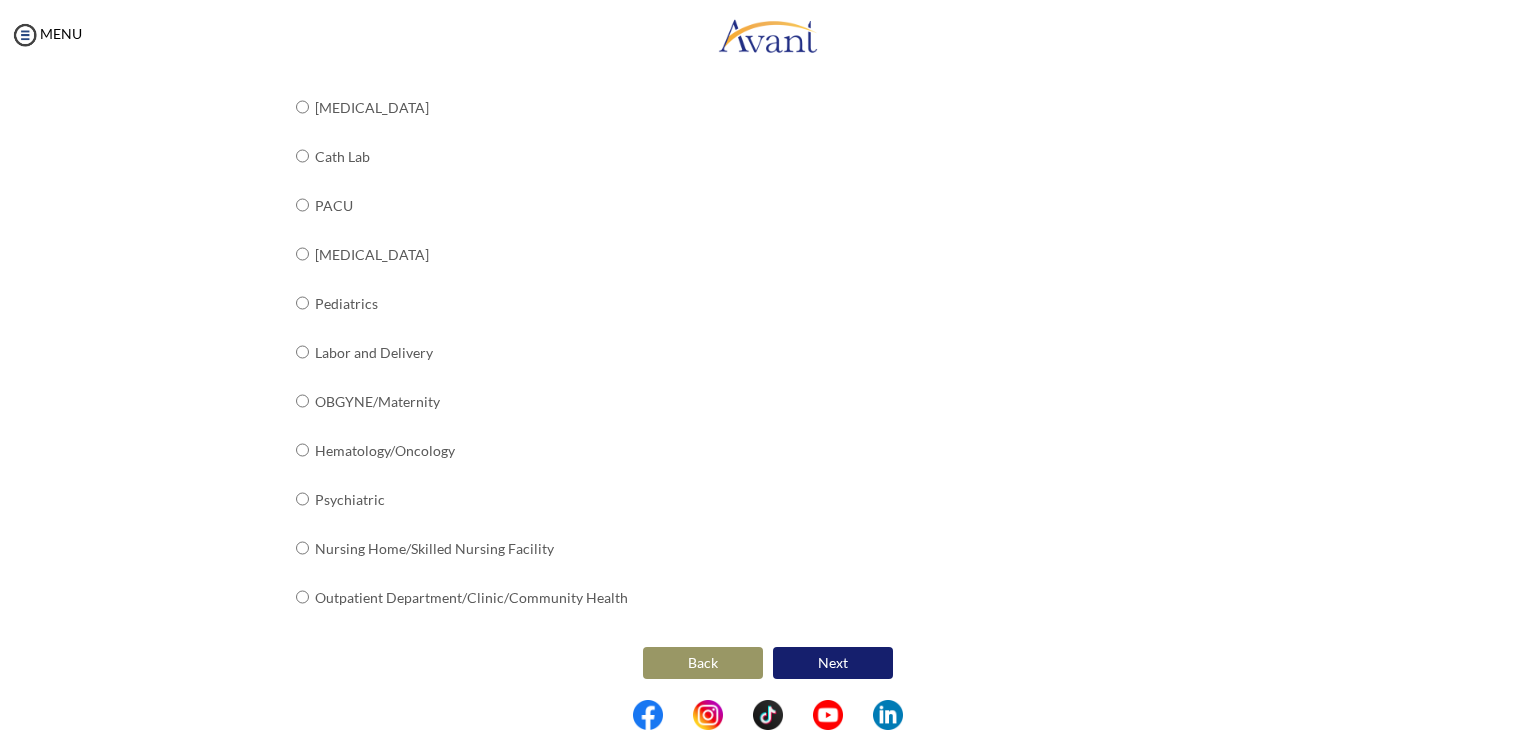 click on "Next" at bounding box center [833, 663] 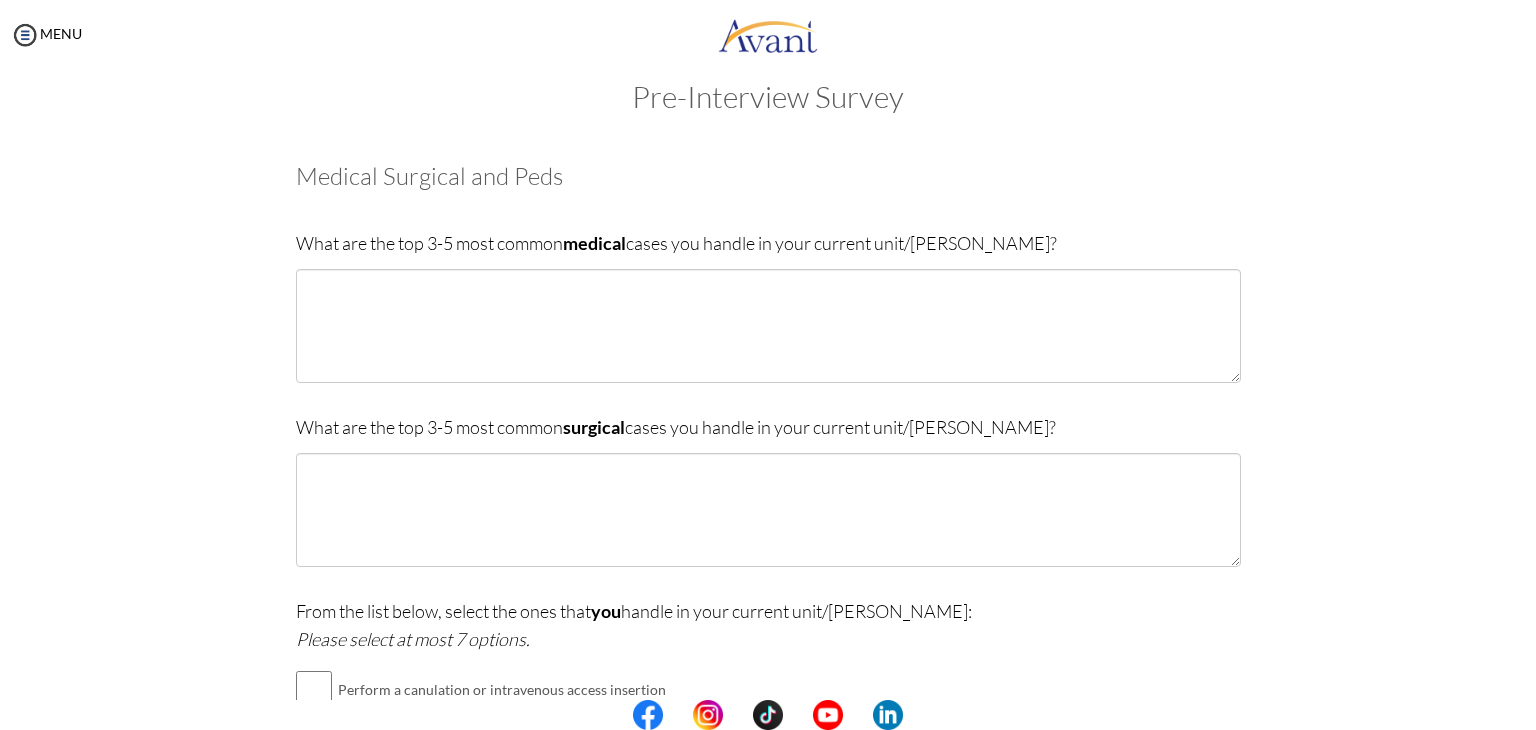 scroll, scrollTop: 28, scrollLeft: 0, axis: vertical 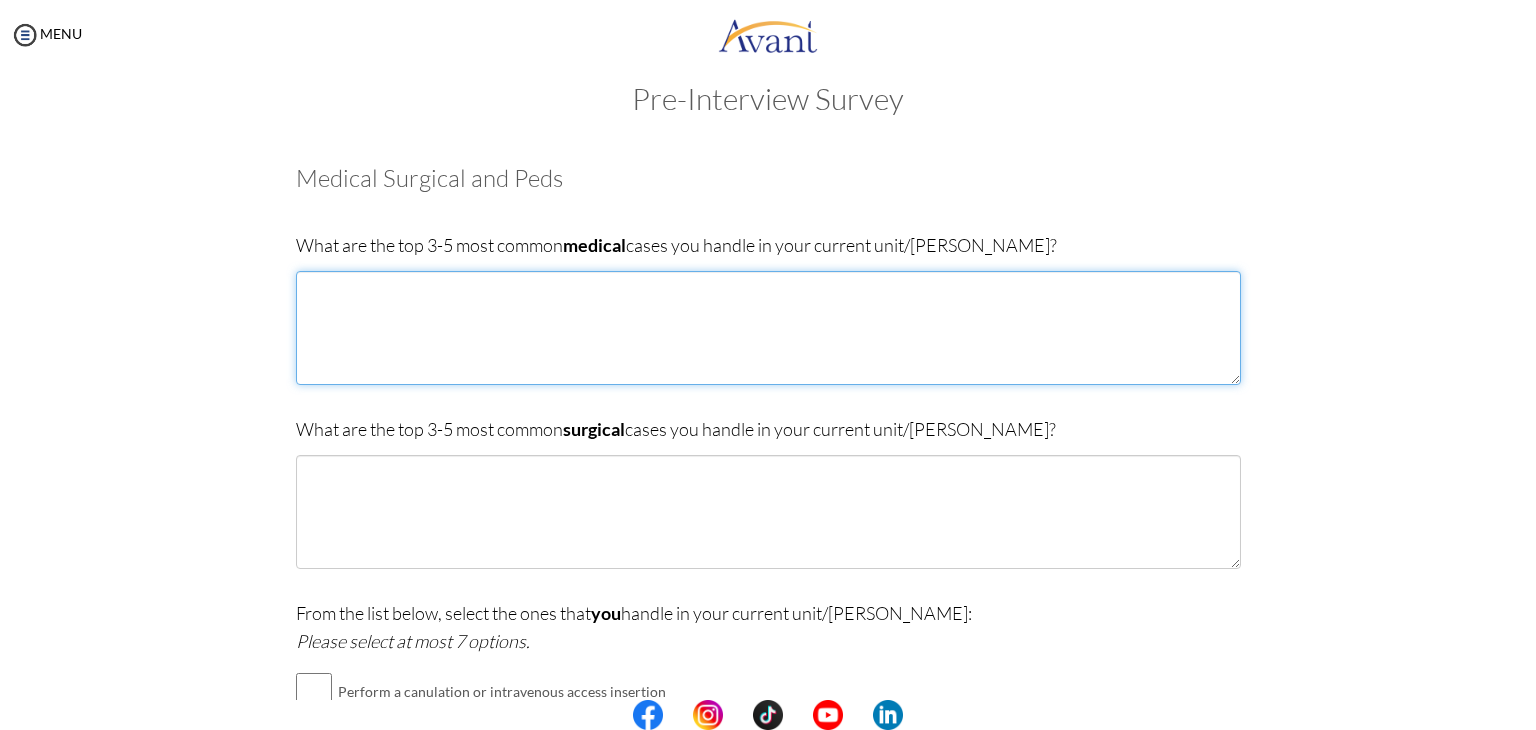 click at bounding box center (768, 328) 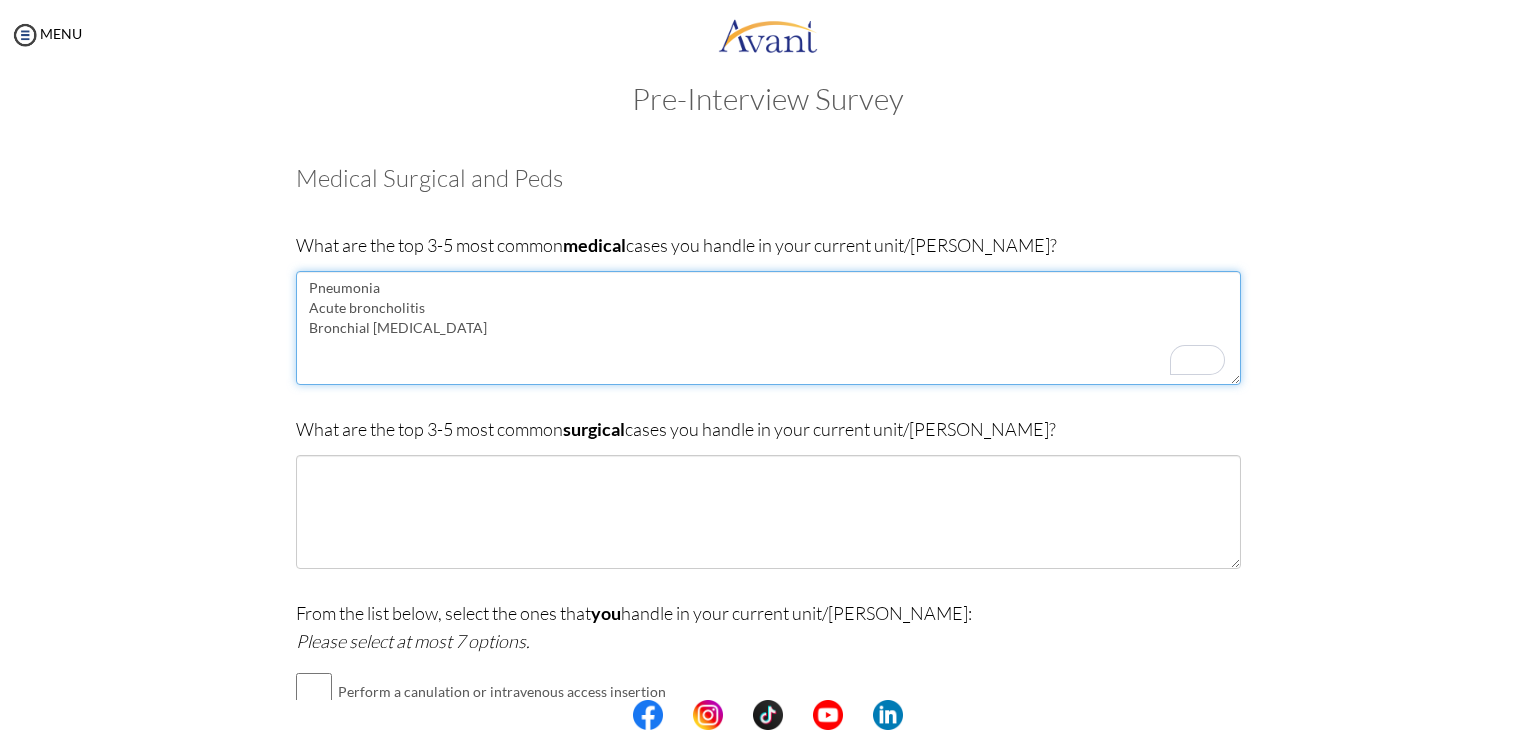 click on "Pneumonia
Acute broncholitis
Bronchial [MEDICAL_DATA]" at bounding box center (768, 328) 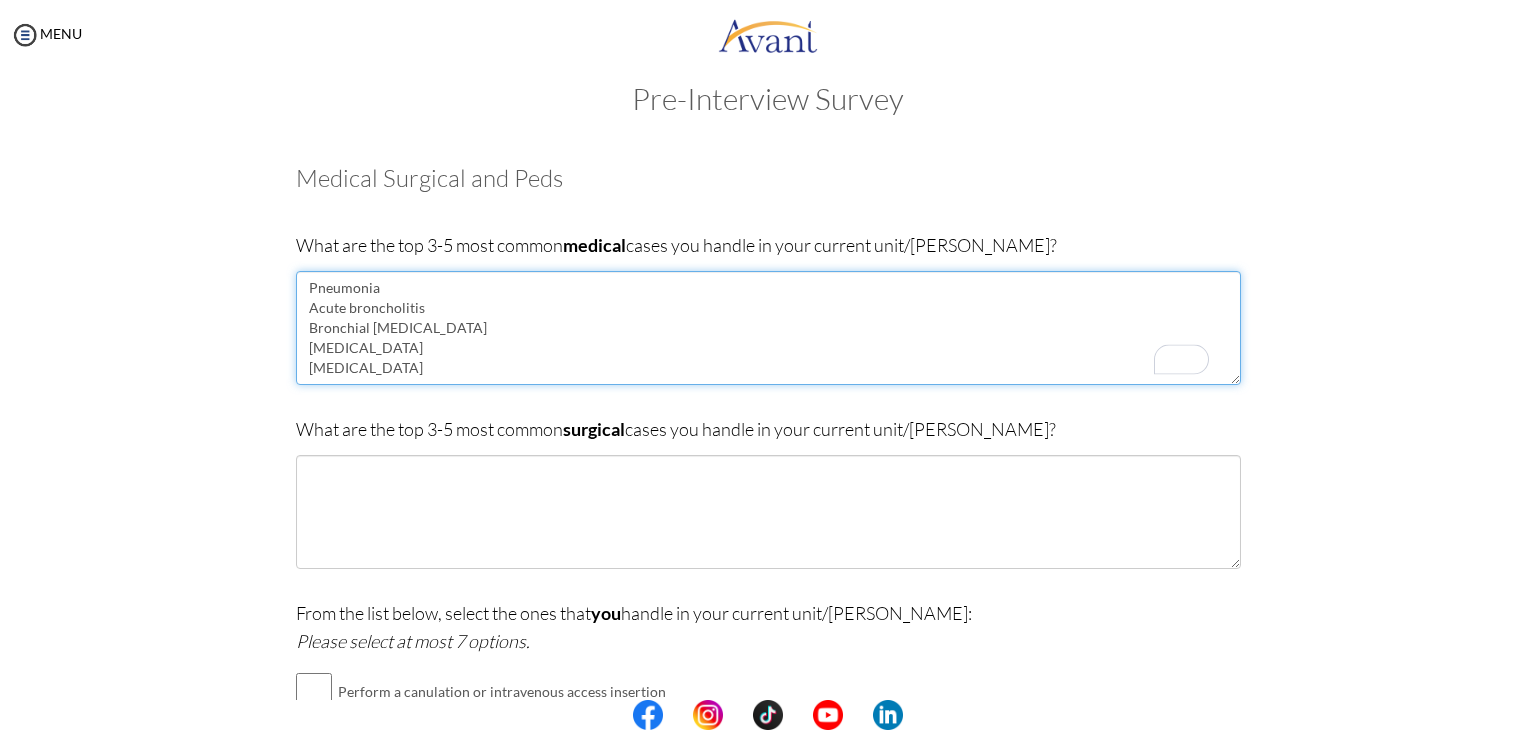 type on "Pneumonia
Acute broncholitis
Bronchial [MEDICAL_DATA]
[MEDICAL_DATA]
[MEDICAL_DATA]" 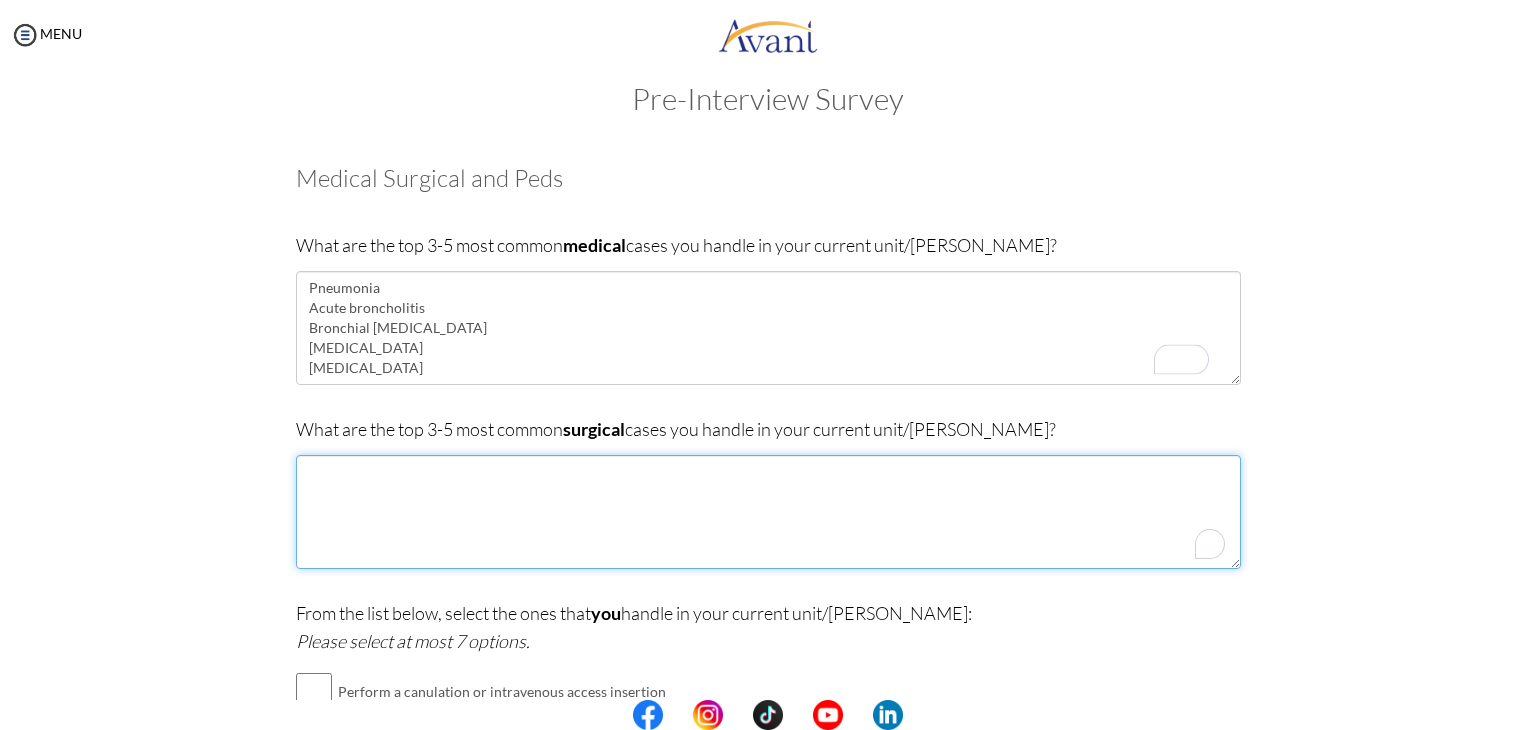 click at bounding box center (768, 512) 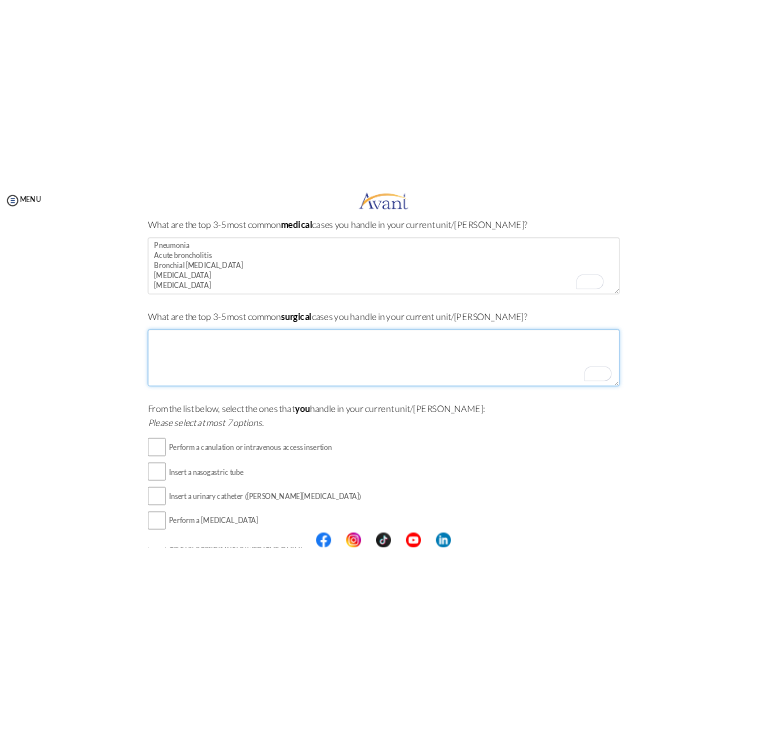 scroll, scrollTop: 190, scrollLeft: 0, axis: vertical 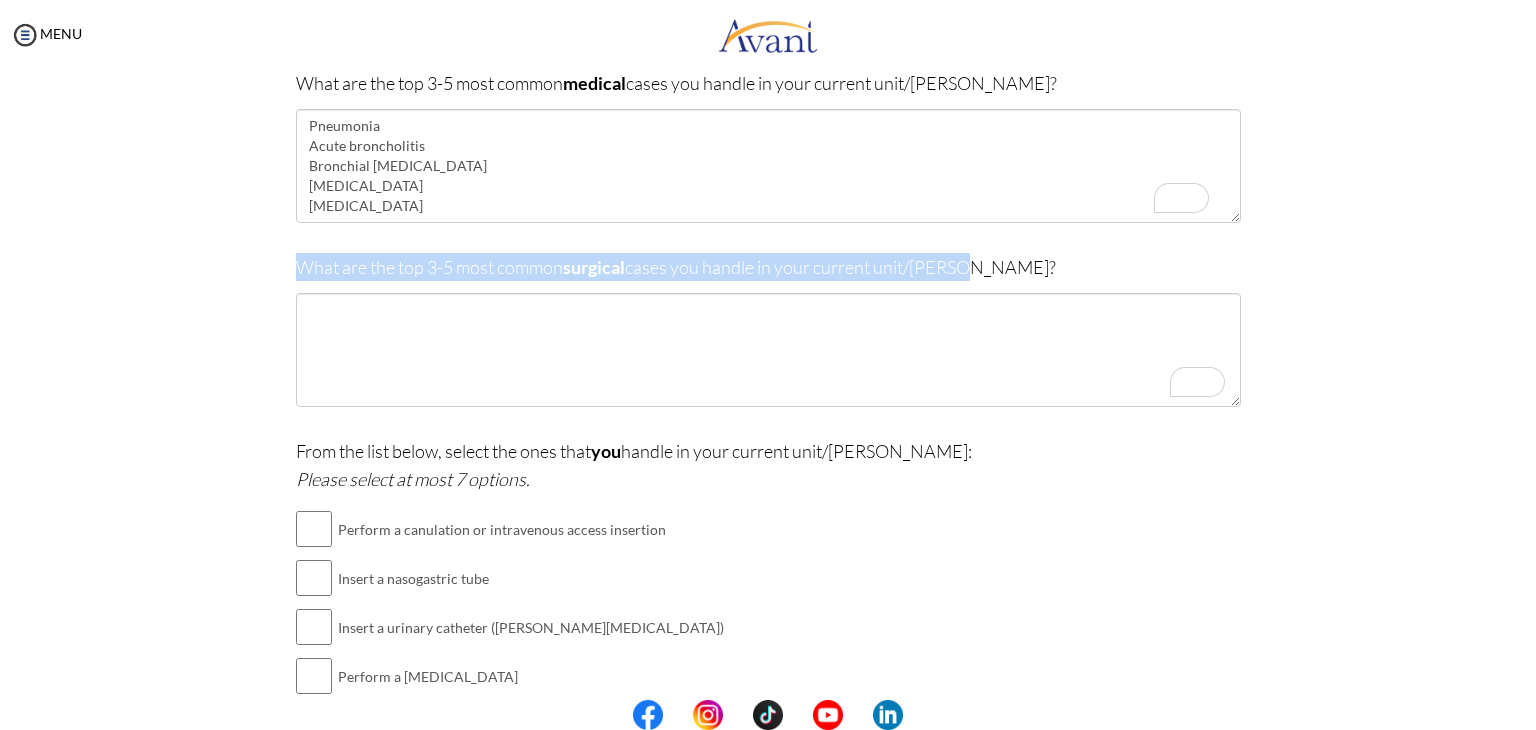 drag, startPoint x: 293, startPoint y: 265, endPoint x: 991, endPoint y: 265, distance: 698 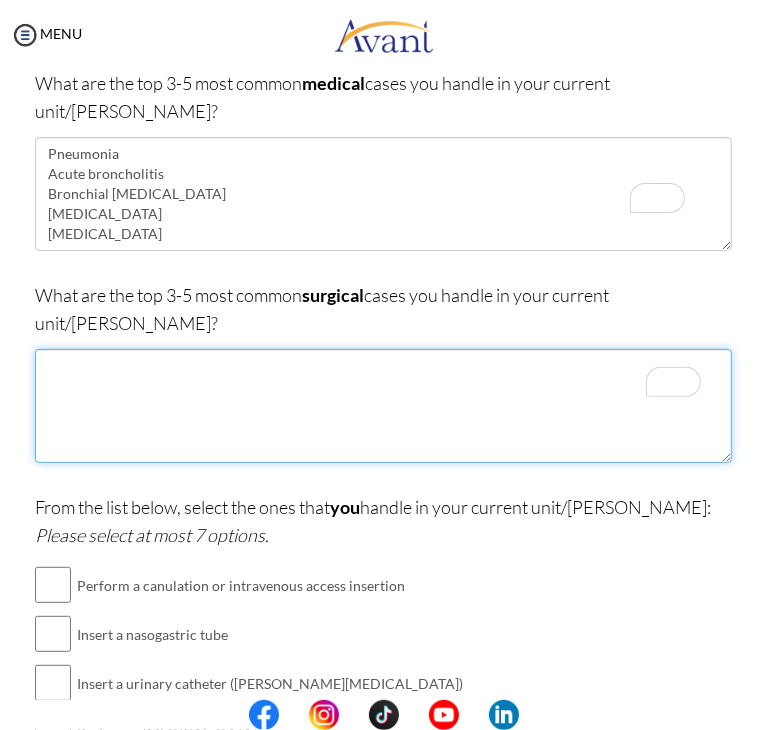 click at bounding box center [383, 406] 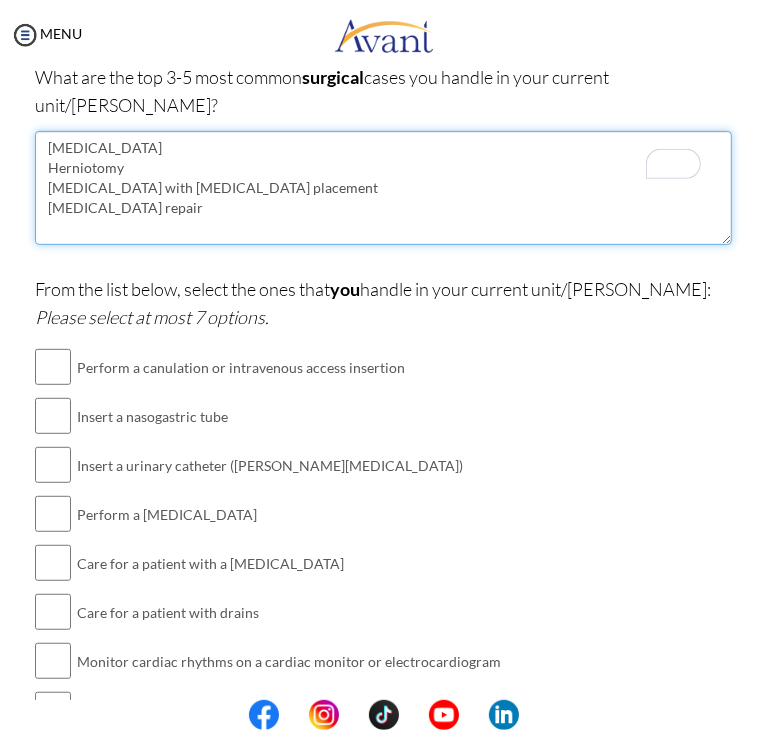 scroll, scrollTop: 410, scrollLeft: 0, axis: vertical 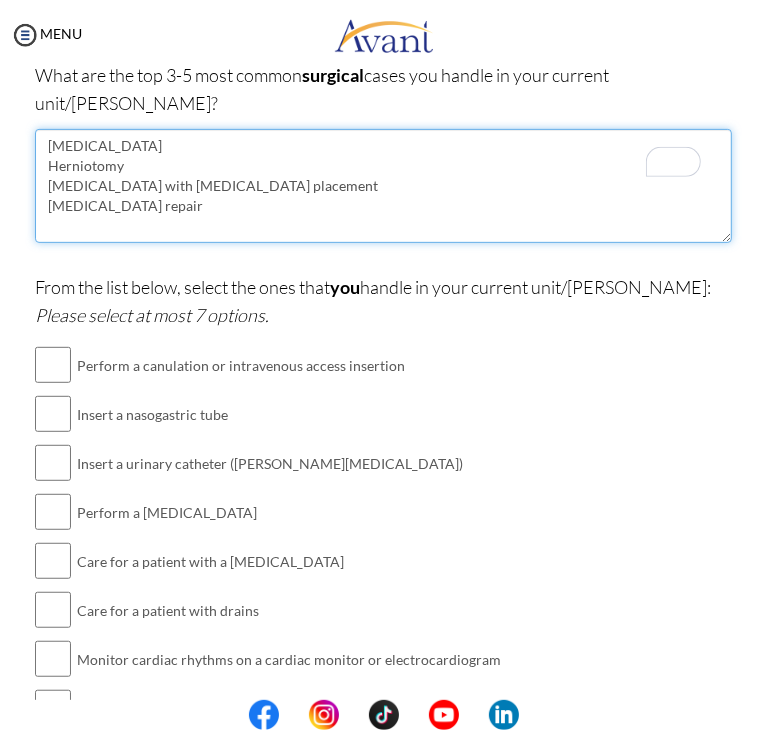 type on "[MEDICAL_DATA]
Herniotomy
[MEDICAL_DATA] with [MEDICAL_DATA] placement
[MEDICAL_DATA] repair" 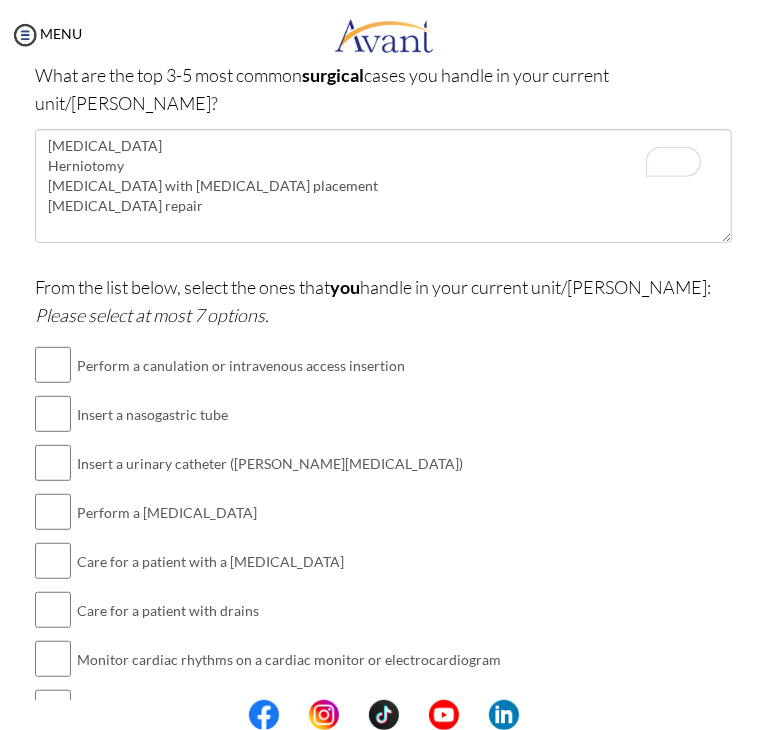 click on "Perform a canulation or intravenous access insertion" at bounding box center (289, 365) 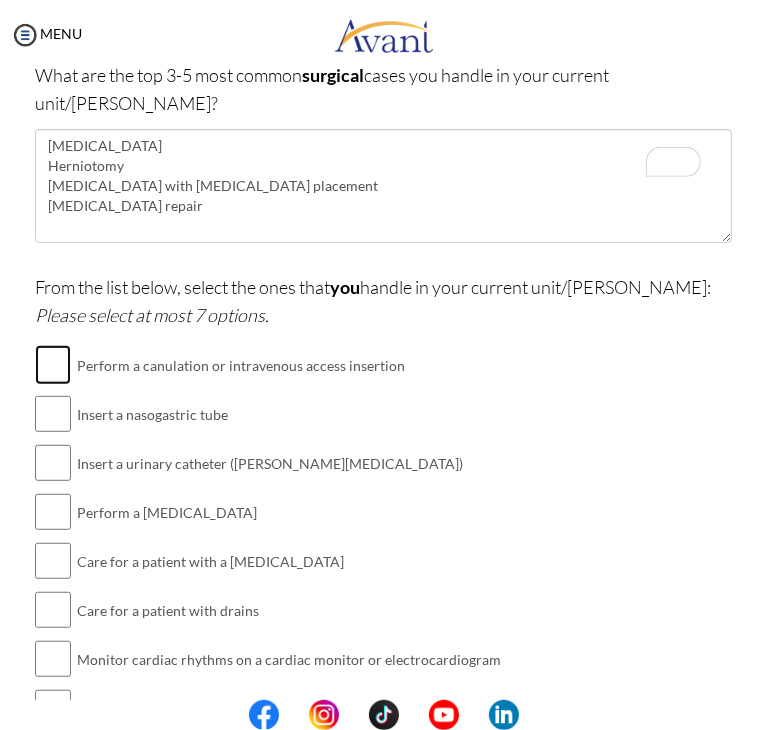 click at bounding box center [53, 365] 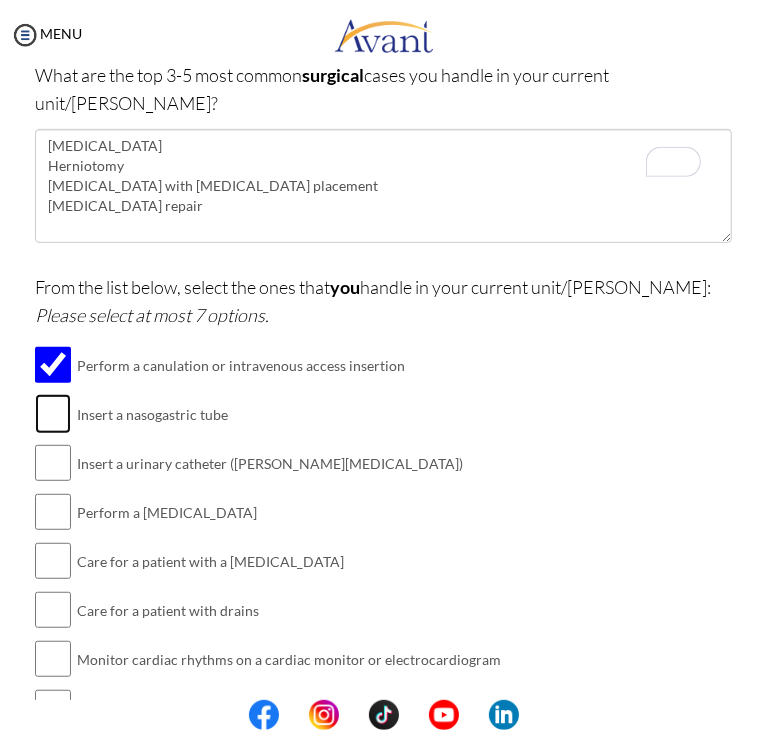 click at bounding box center (53, 414) 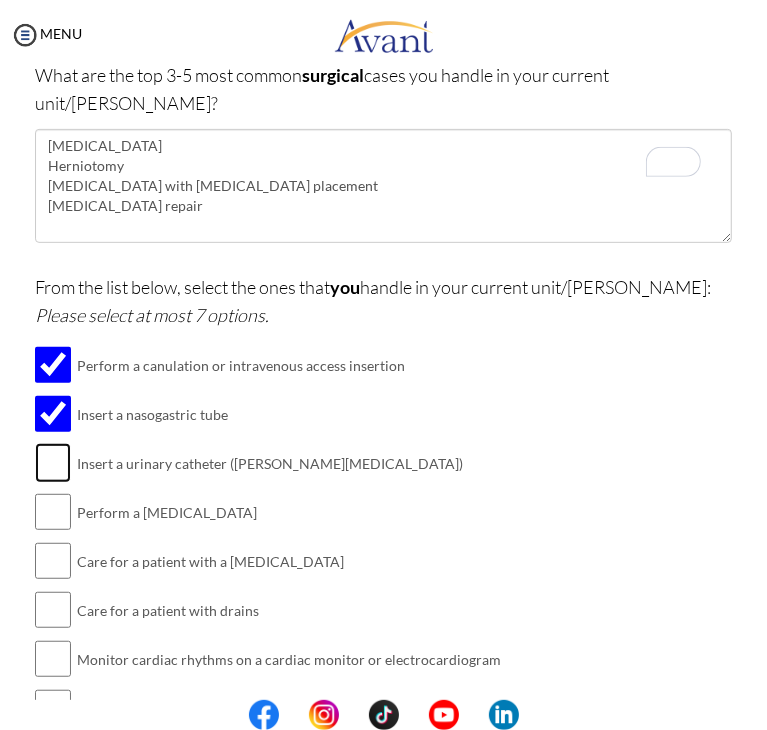 click at bounding box center [53, 463] 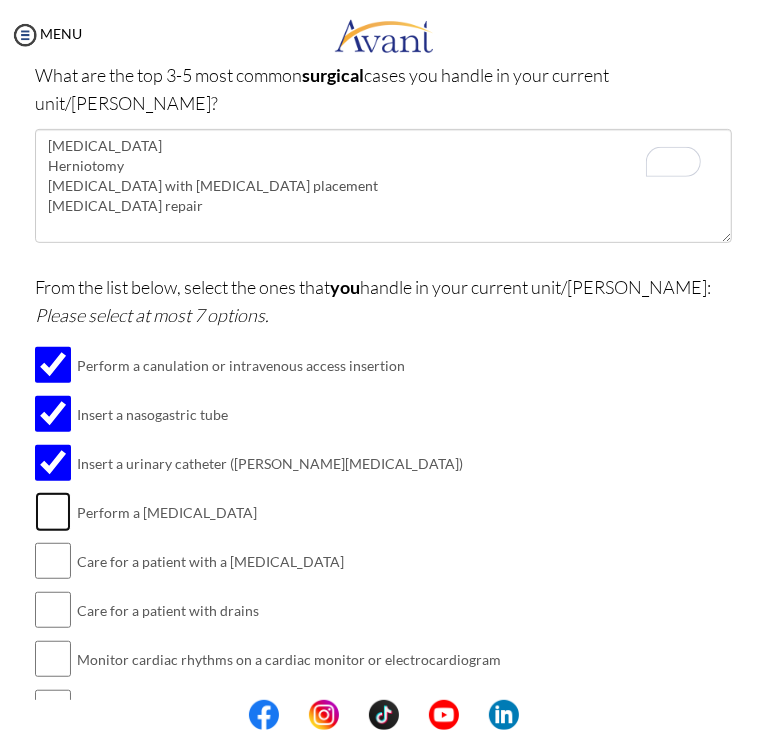 click at bounding box center (53, 512) 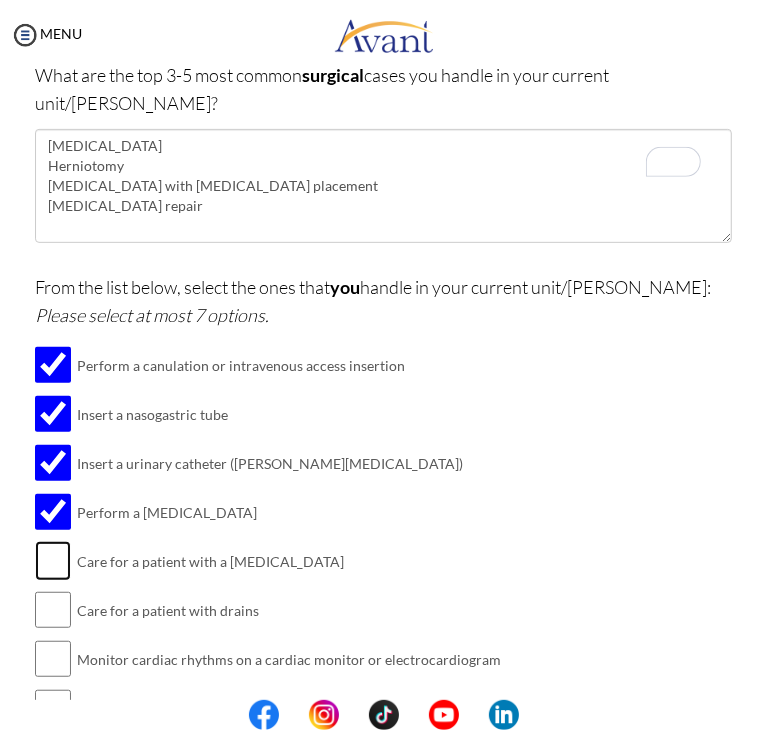 click at bounding box center (53, 561) 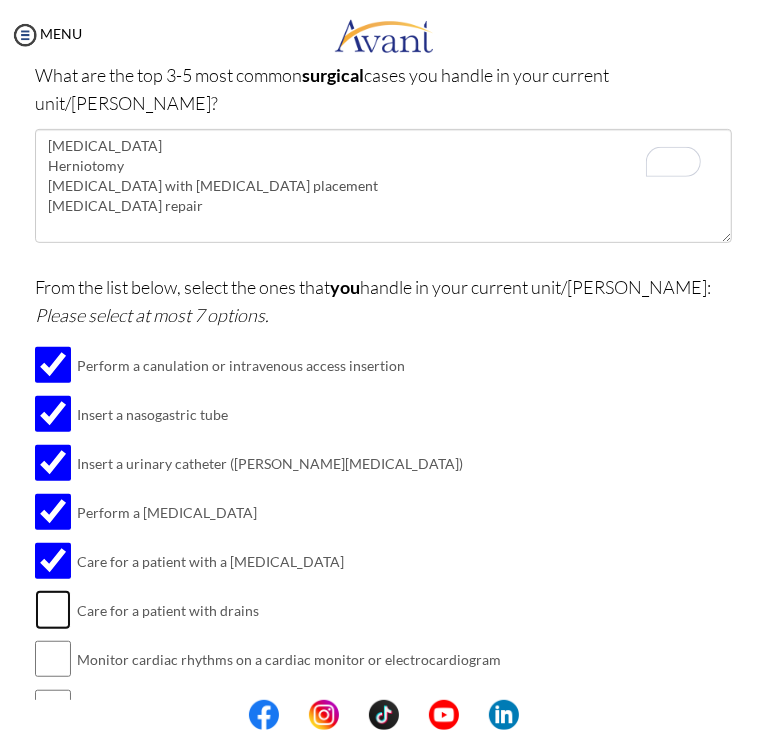 click at bounding box center [53, 610] 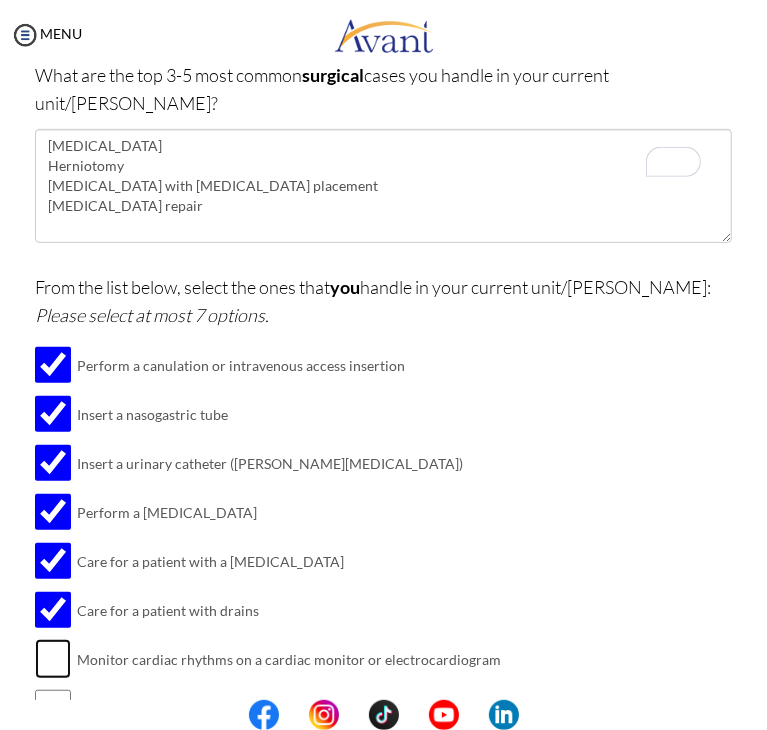 click at bounding box center [53, 659] 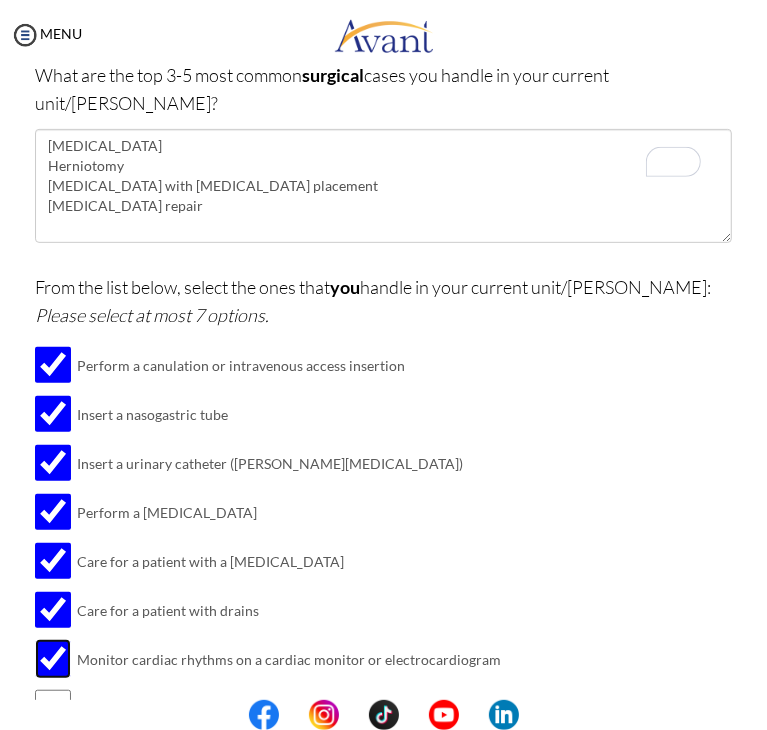 scroll, scrollTop: 467, scrollLeft: 0, axis: vertical 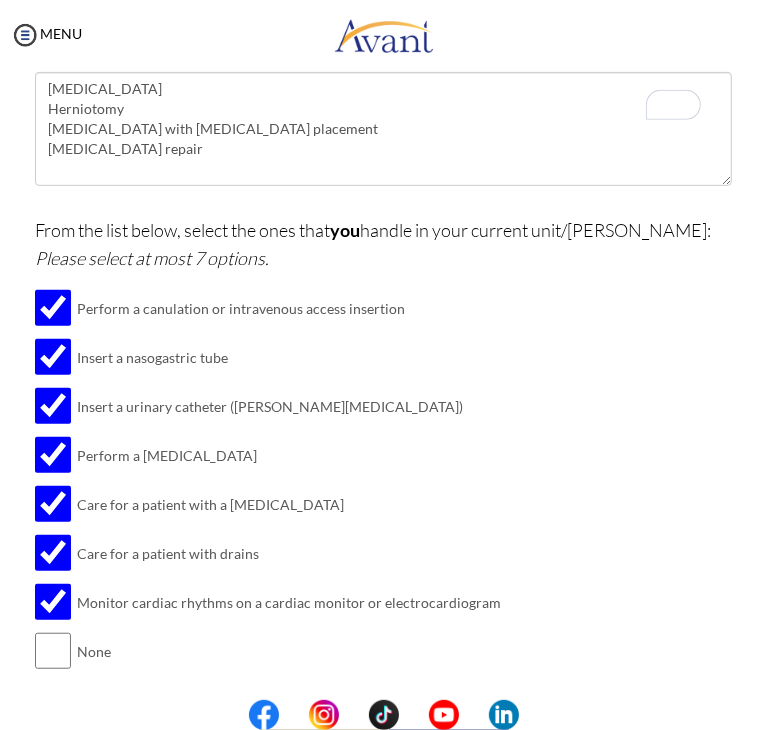 click on "Submit" at bounding box center [449, 717] 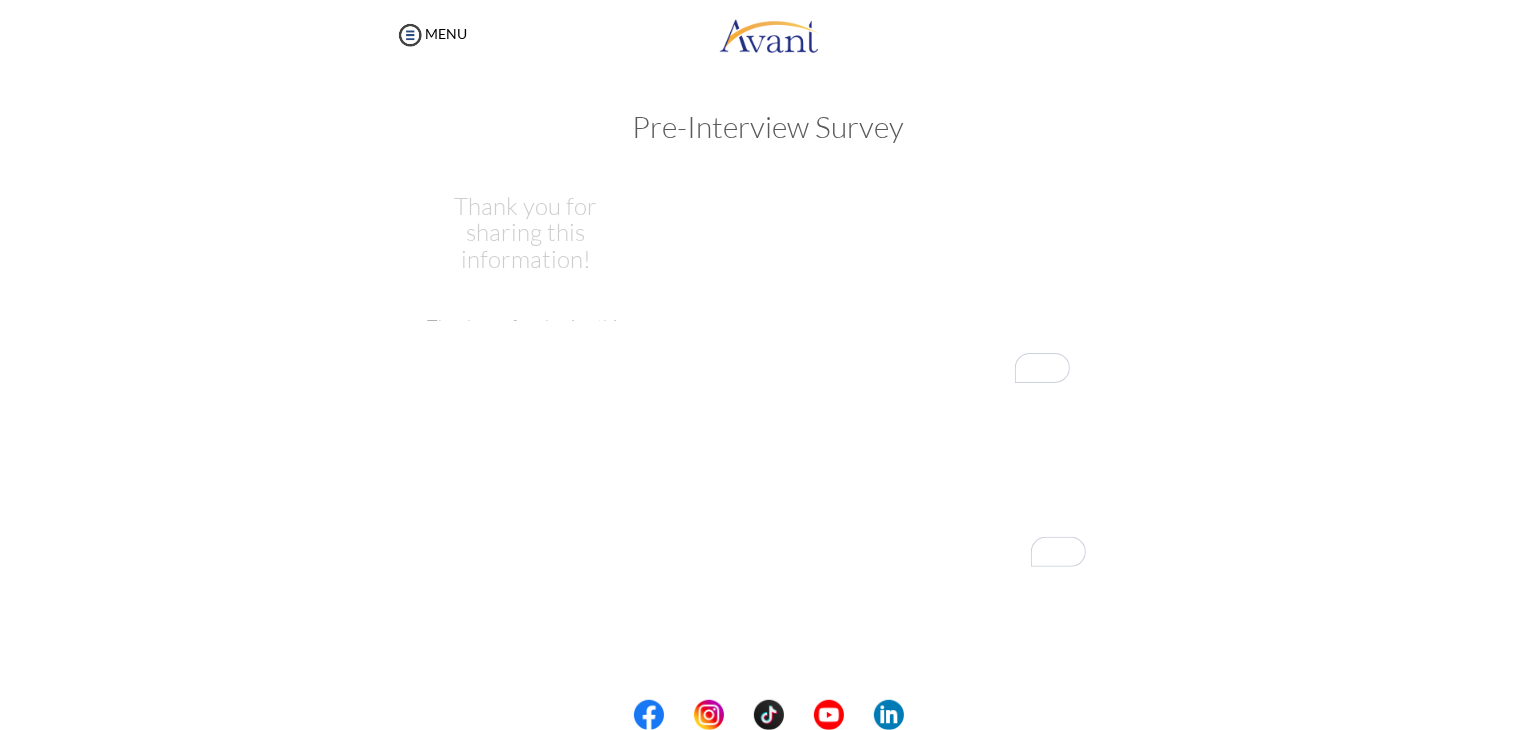 scroll, scrollTop: 0, scrollLeft: 0, axis: both 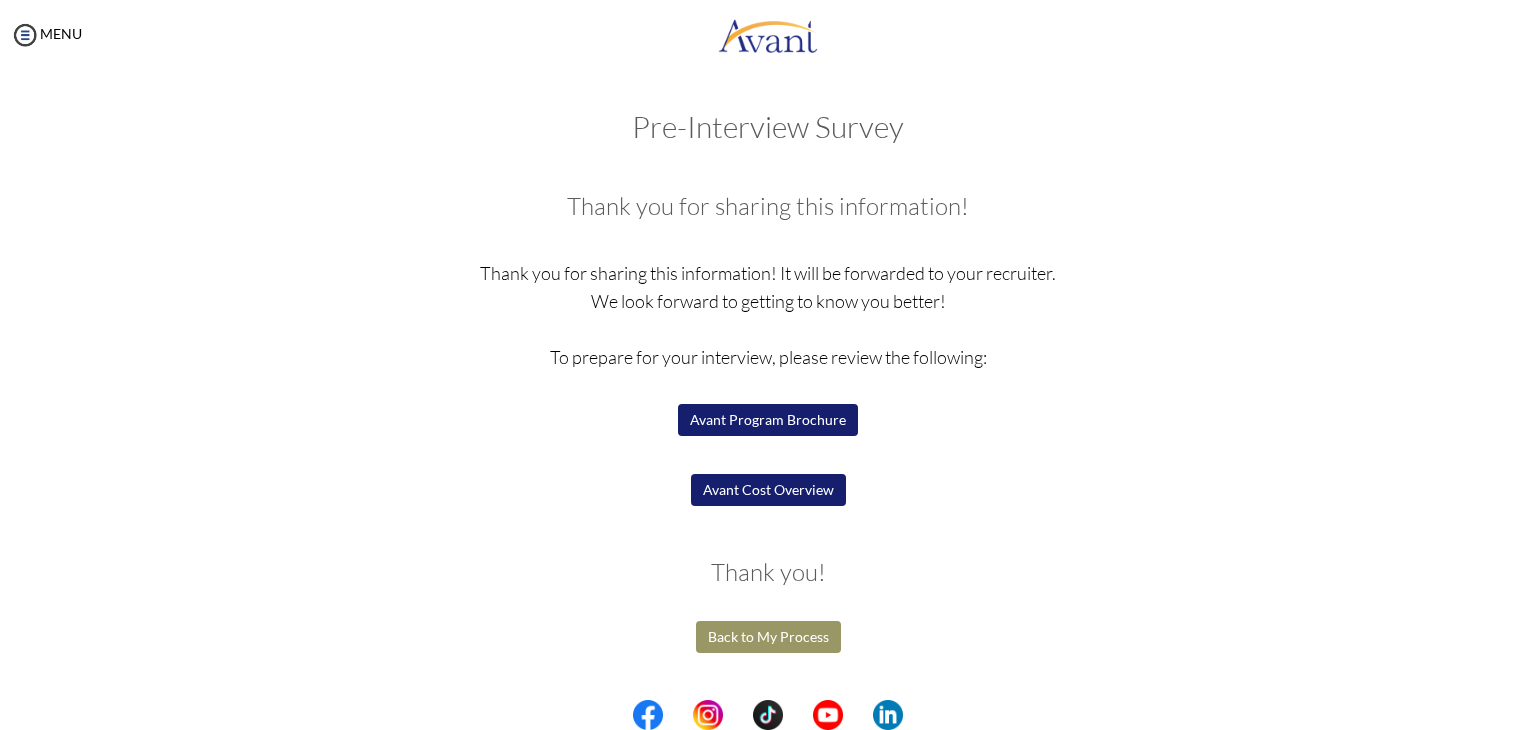 click on "Avant Program Brochure" at bounding box center (768, 420) 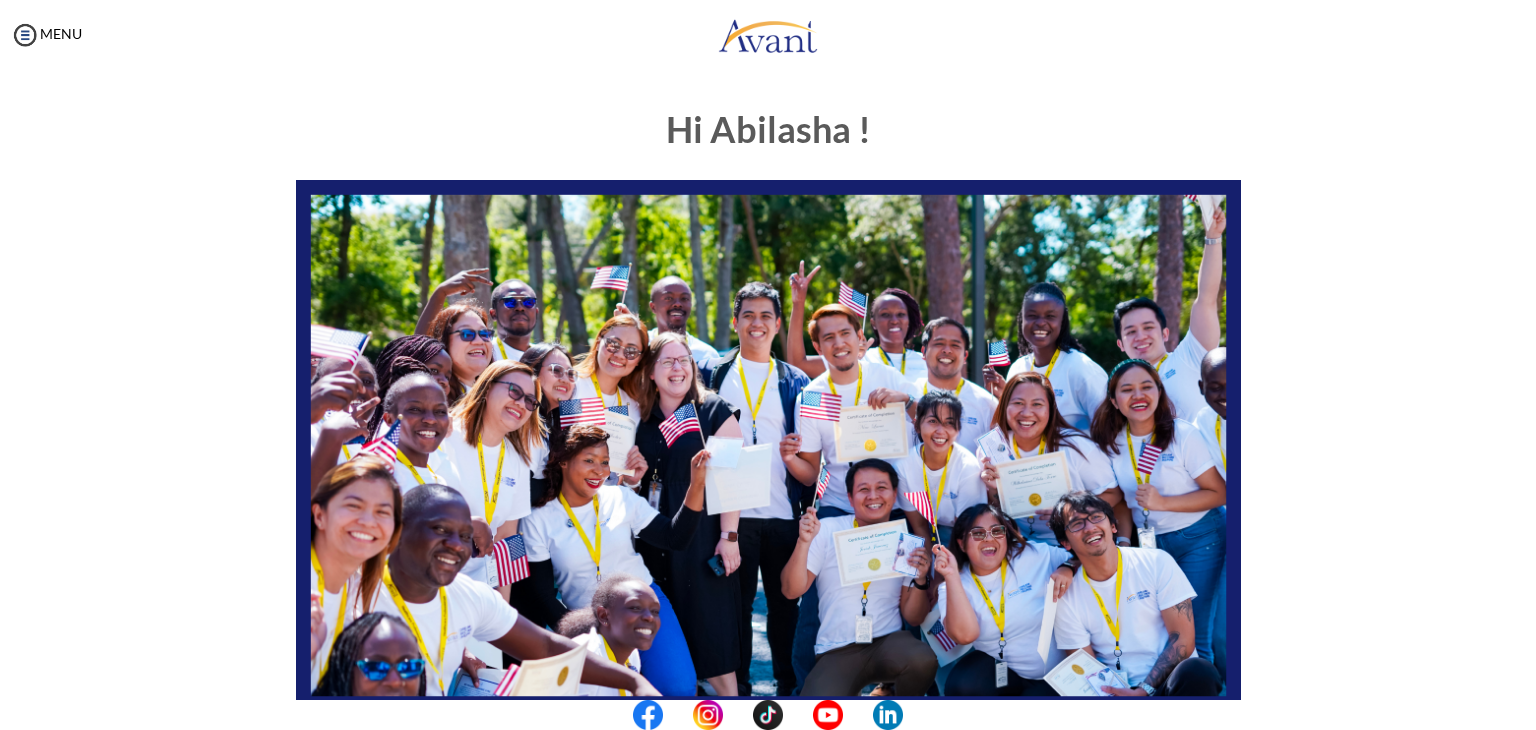 scroll, scrollTop: 0, scrollLeft: 0, axis: both 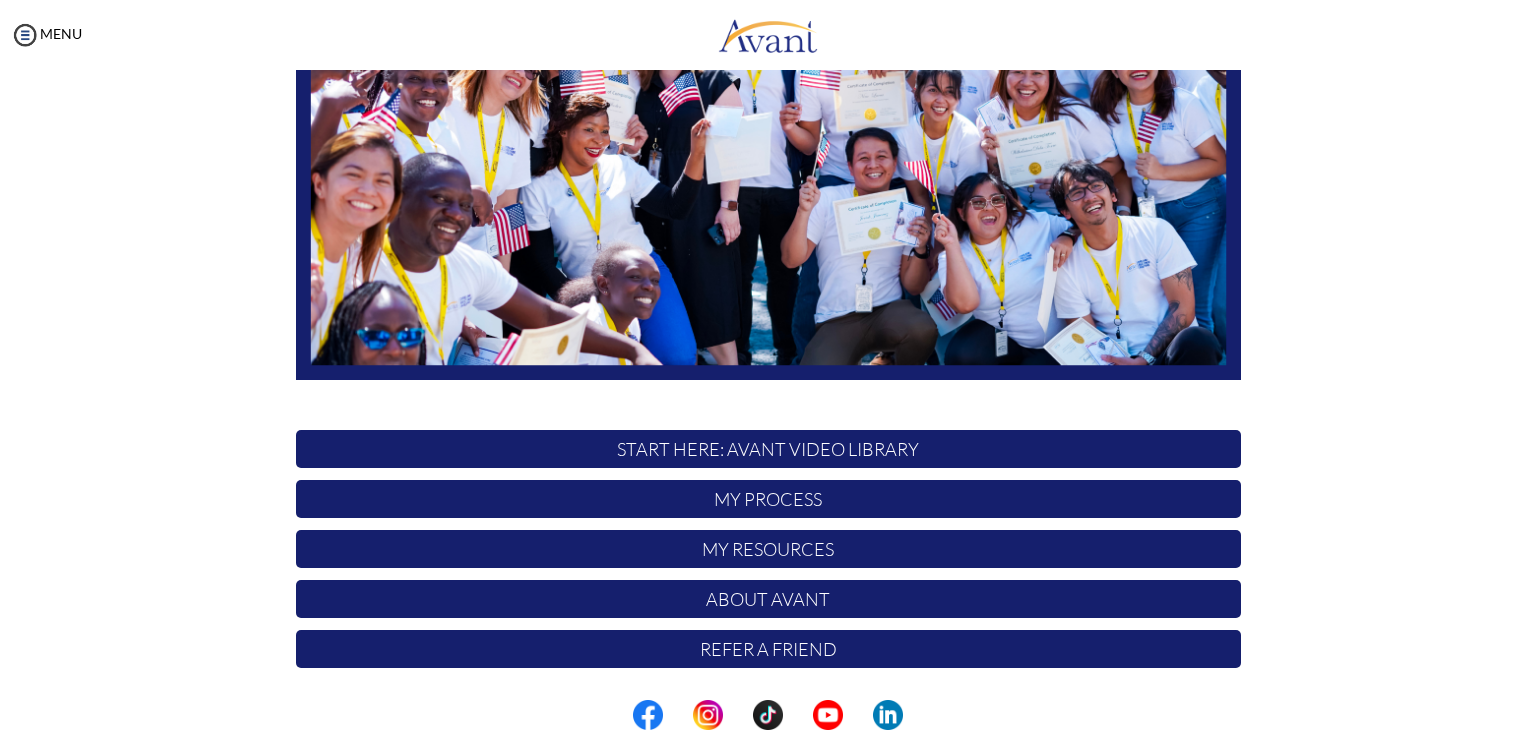 click on "My Process" at bounding box center [768, 499] 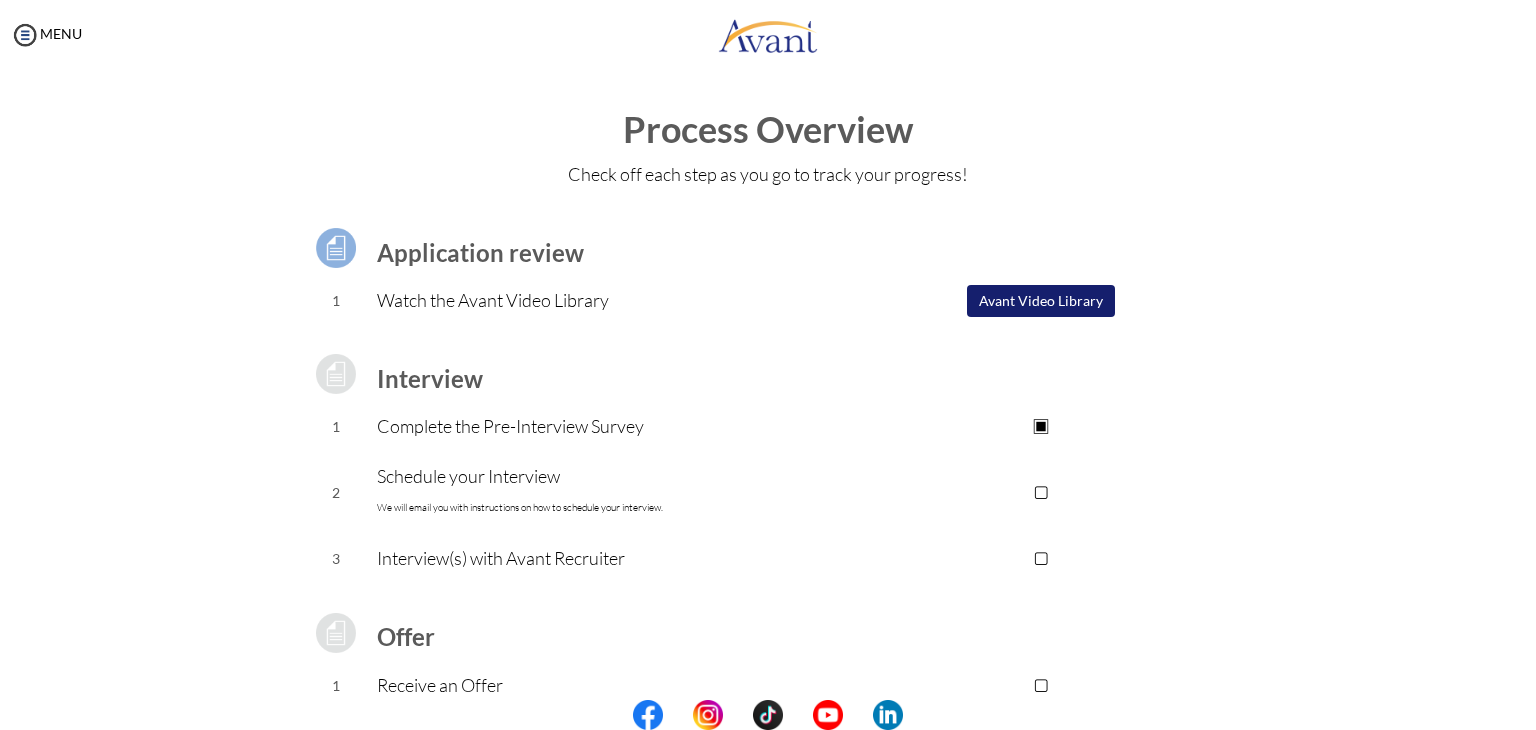 scroll, scrollTop: 180, scrollLeft: 0, axis: vertical 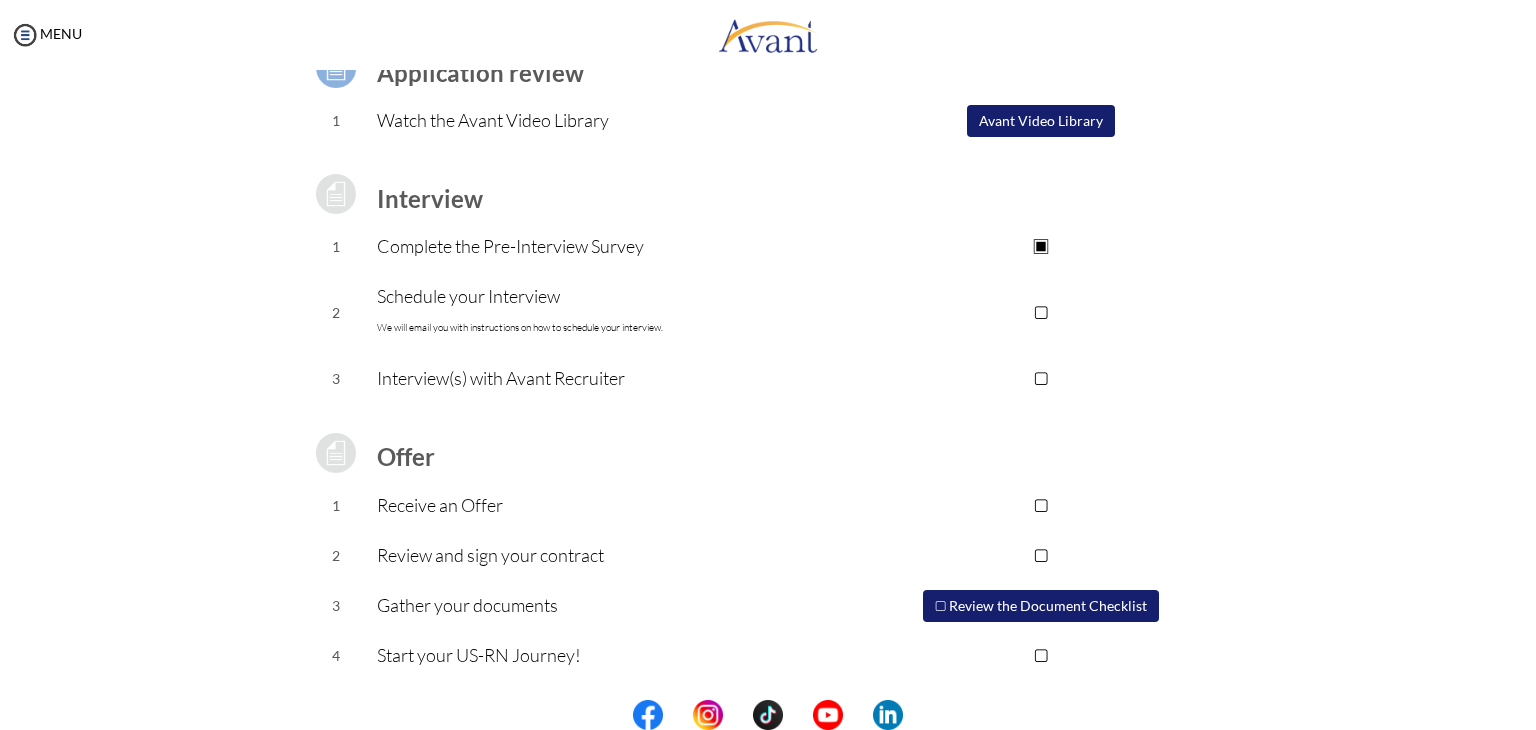 click on "We will email you with instructions on how to schedule your interview." at bounding box center (520, 327) 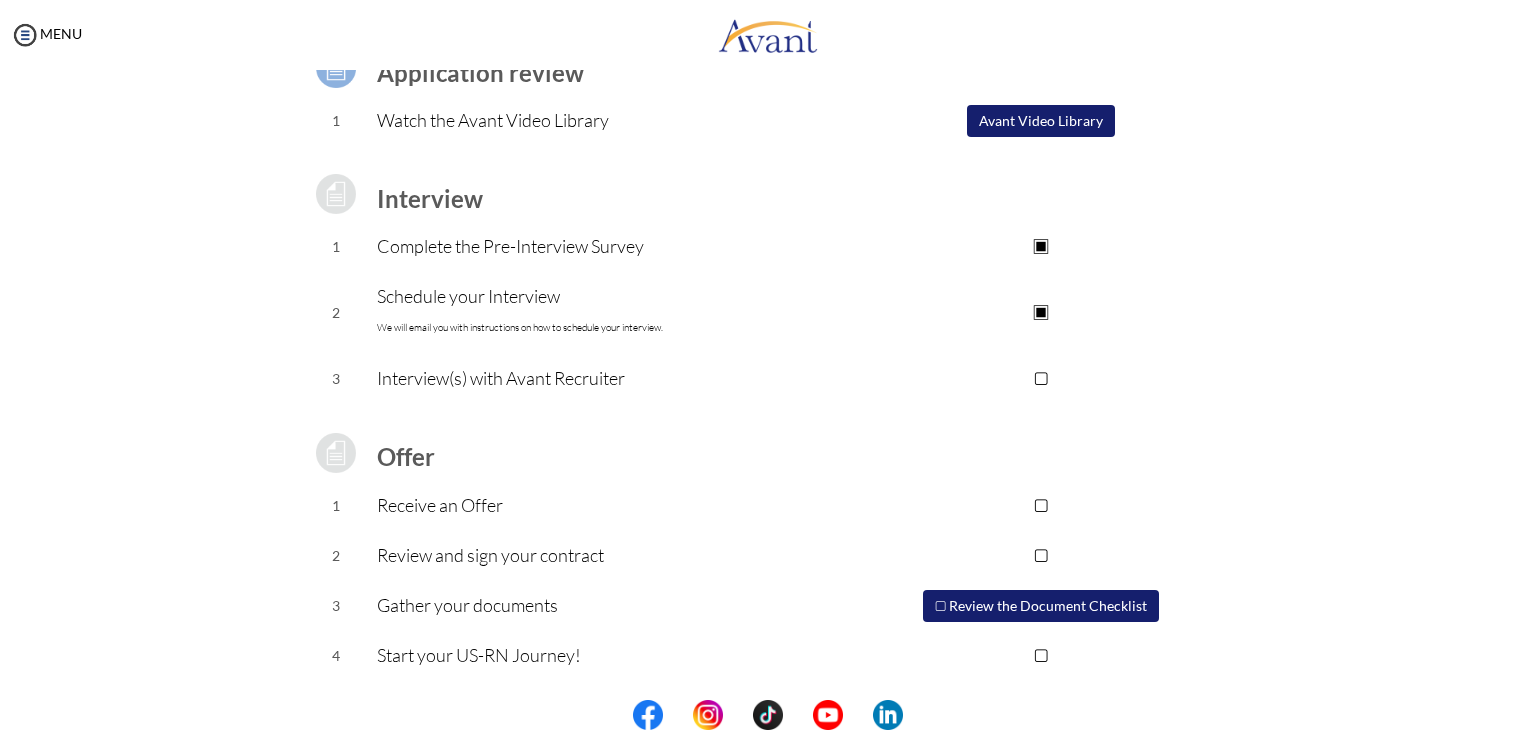 click on "▣" at bounding box center [1040, 312] 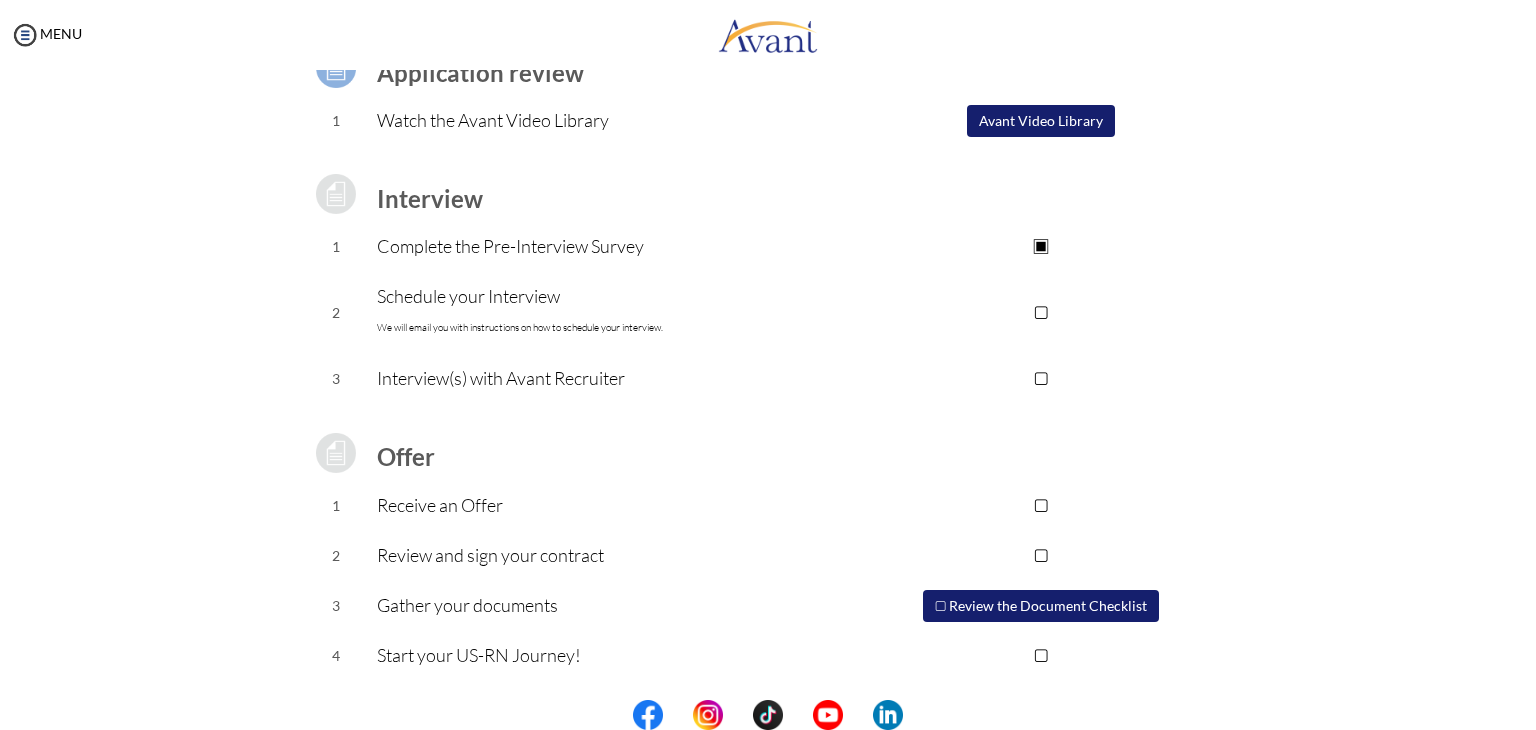 click on "Schedule your Interview We will email you with instructions on how to schedule your interview." at bounding box center [609, 312] 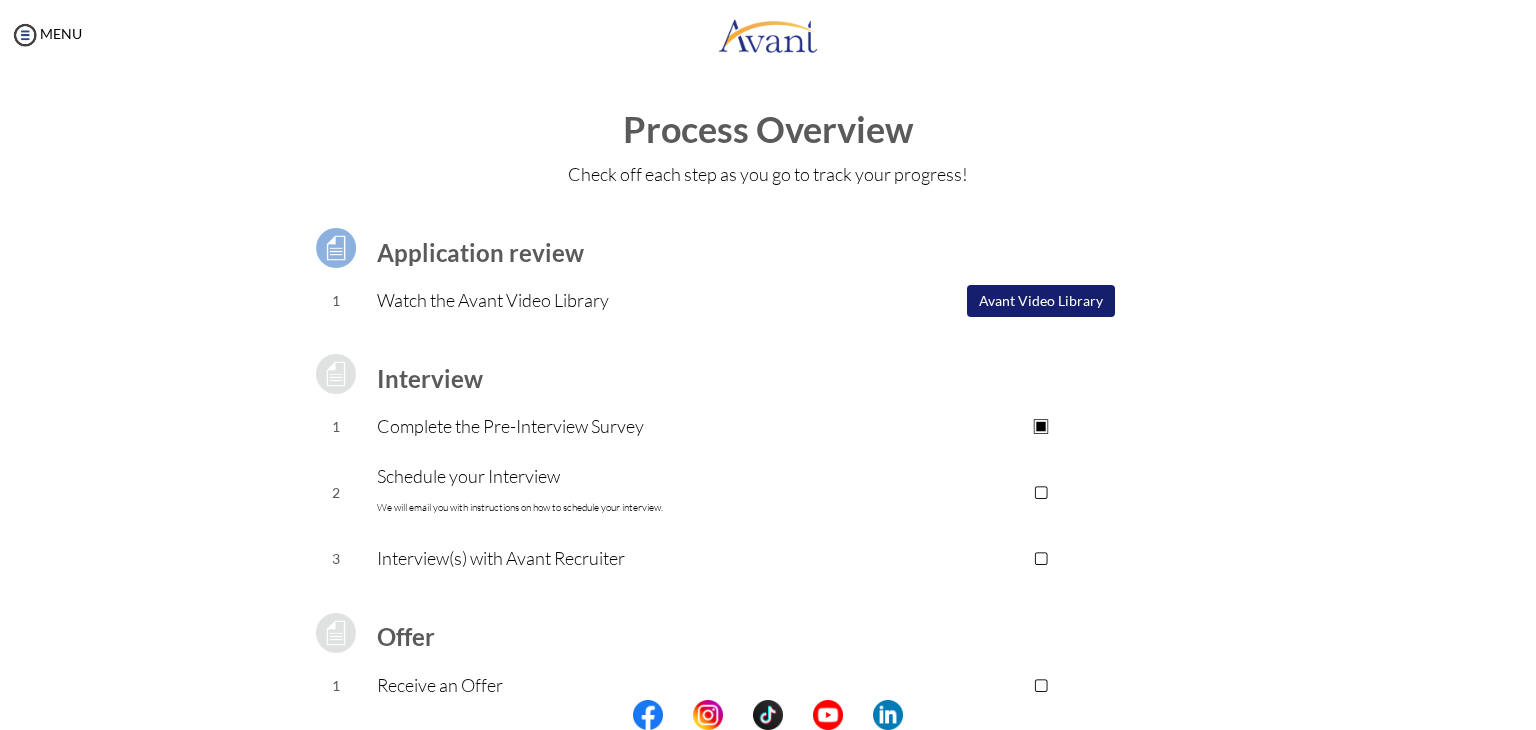 scroll, scrollTop: 180, scrollLeft: 0, axis: vertical 